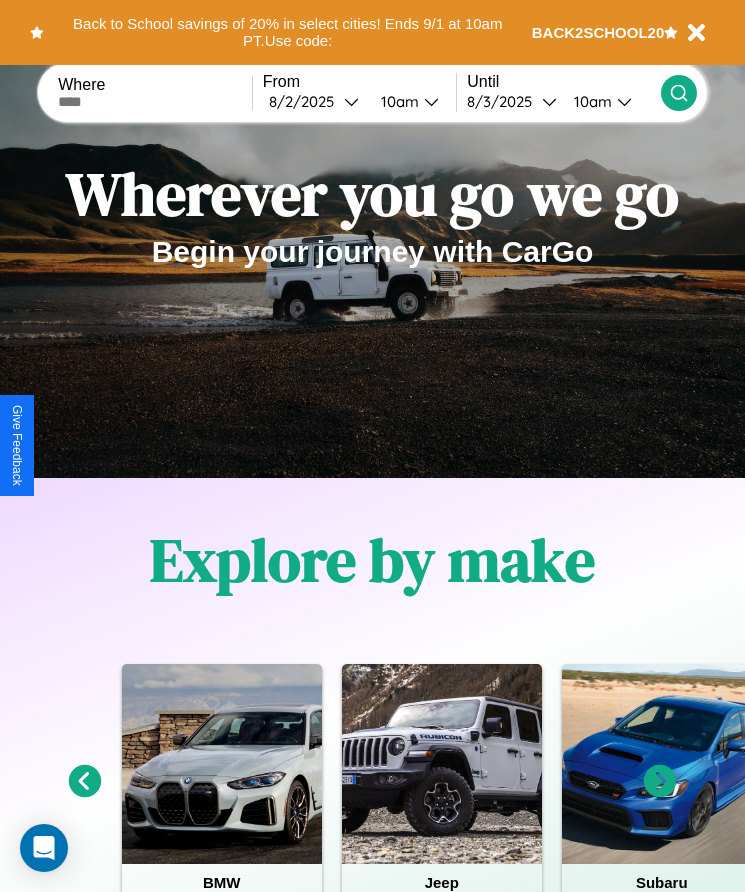 scroll, scrollTop: 0, scrollLeft: 0, axis: both 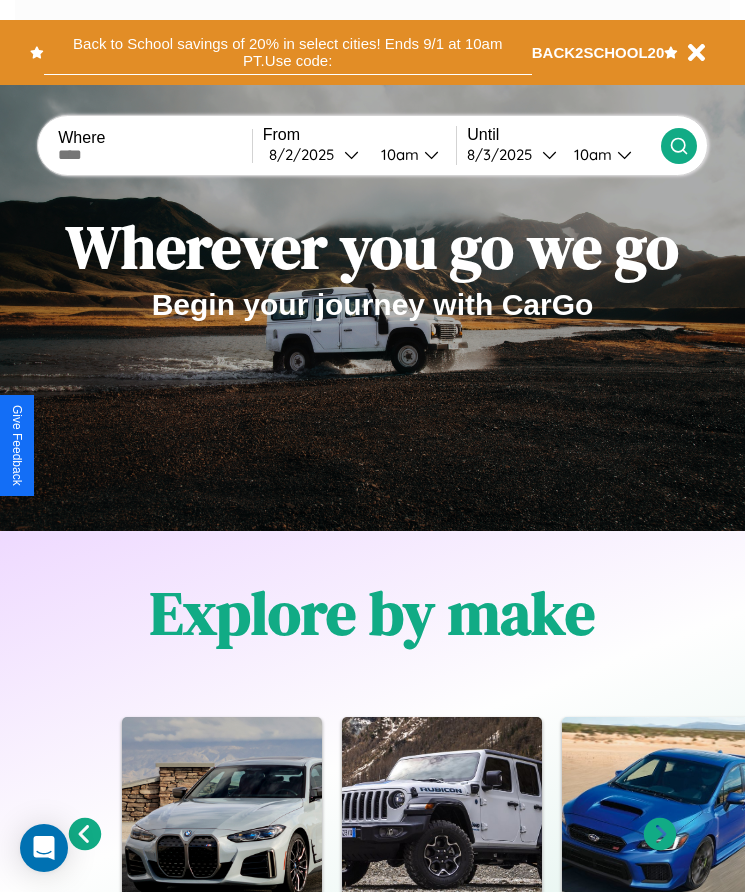 click on "Back to School savings of 20% in select cities! Ends 9/1 at 10am PT.  Use code:" at bounding box center (288, 52) 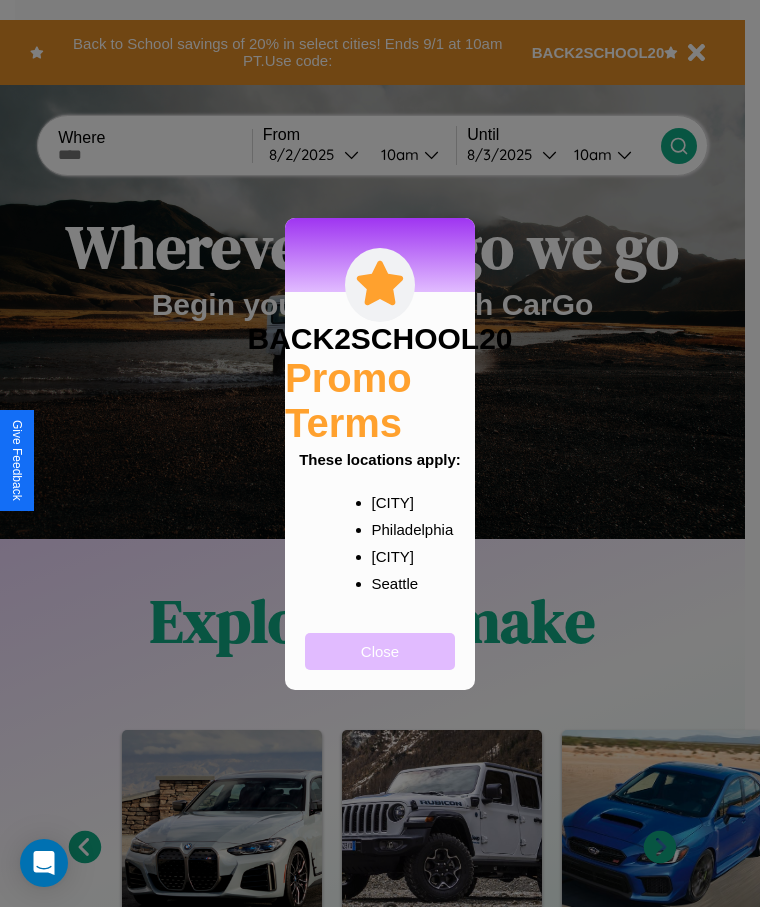 click on "Close" at bounding box center (380, 651) 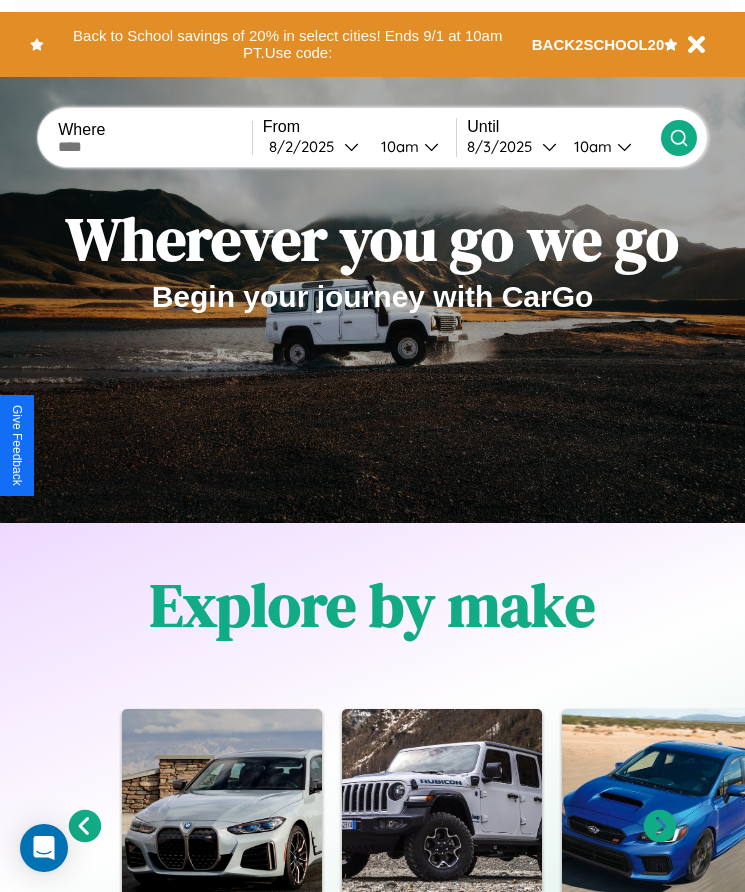 scroll, scrollTop: 334, scrollLeft: 0, axis: vertical 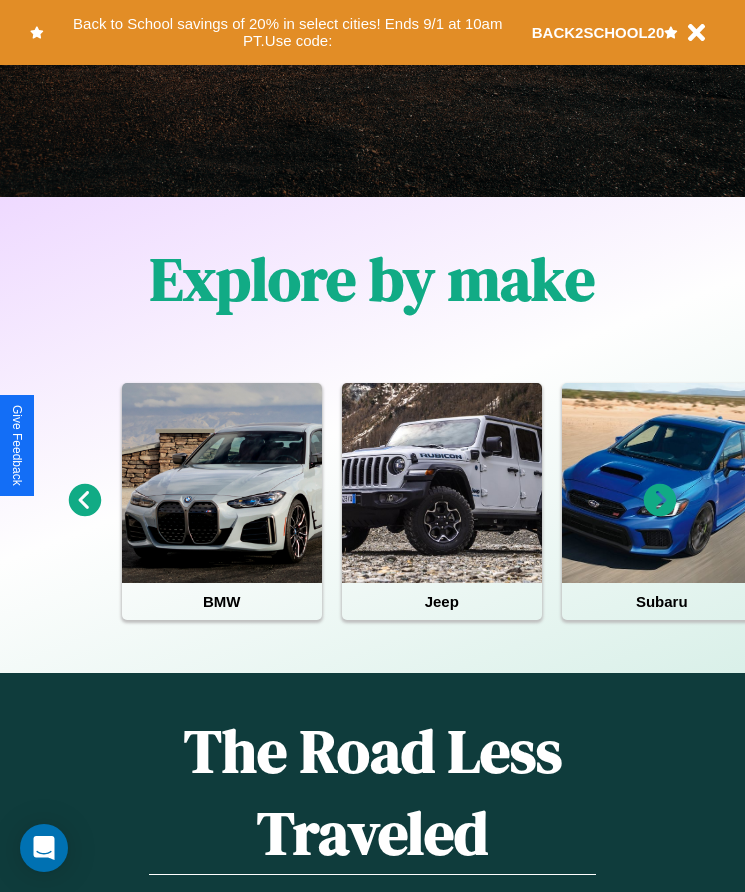 click 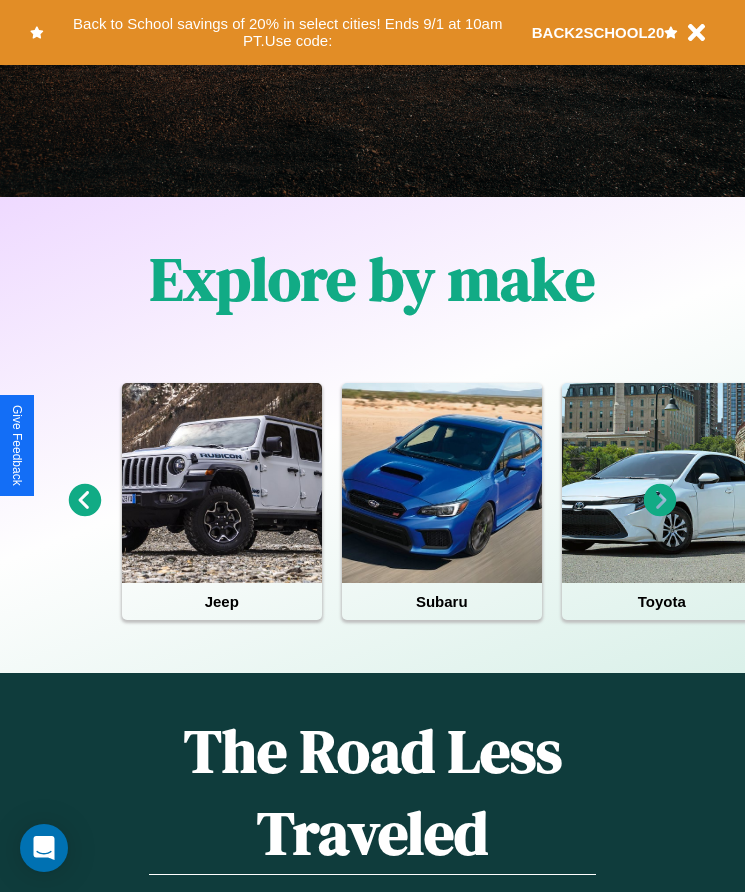 click 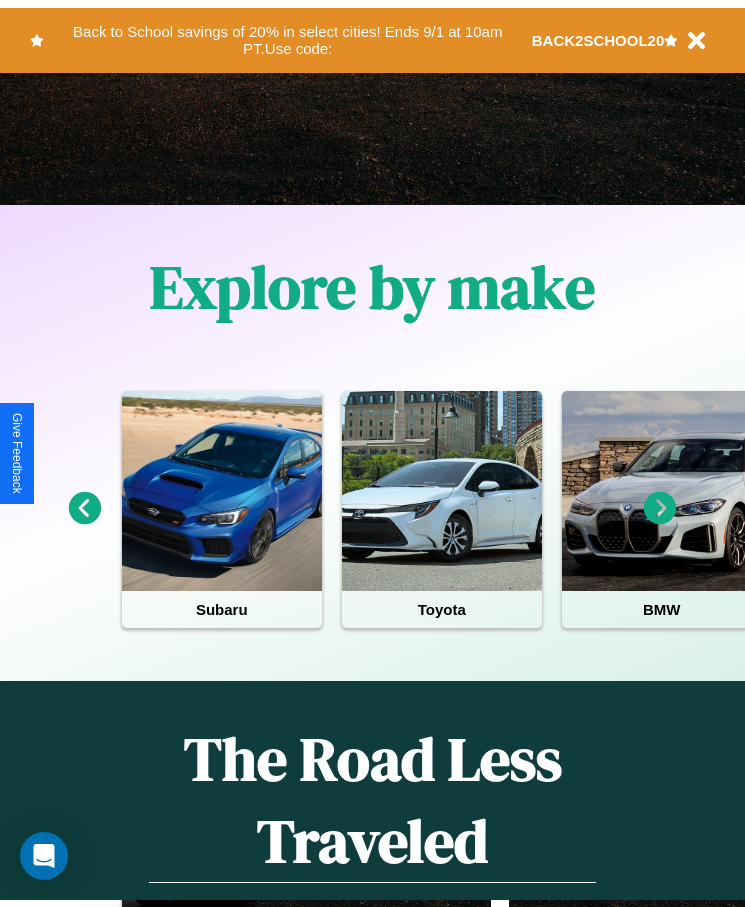 scroll, scrollTop: 0, scrollLeft: 0, axis: both 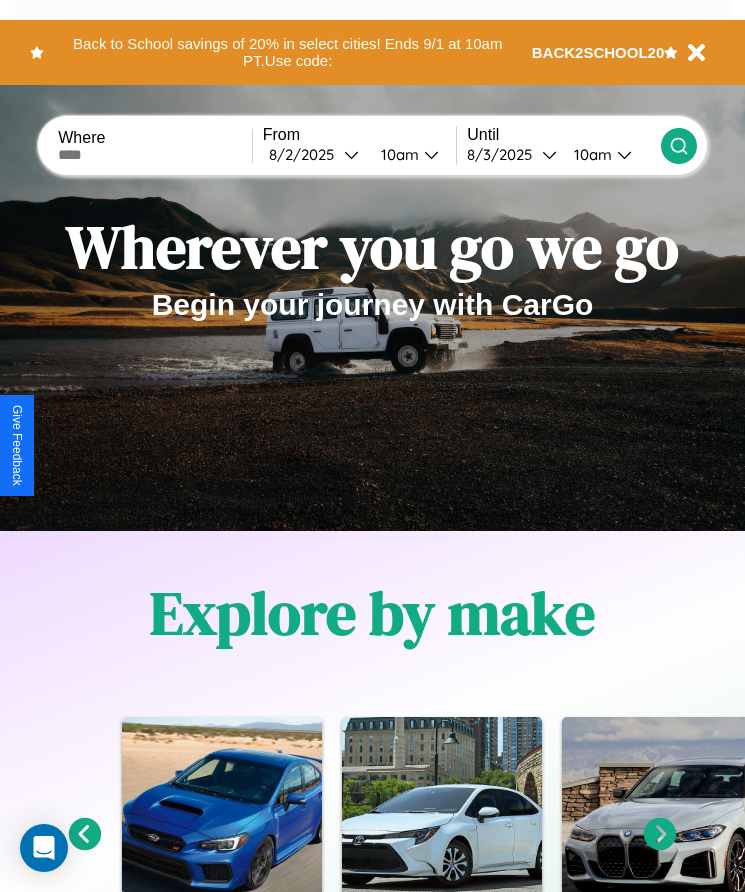 click at bounding box center [155, 155] 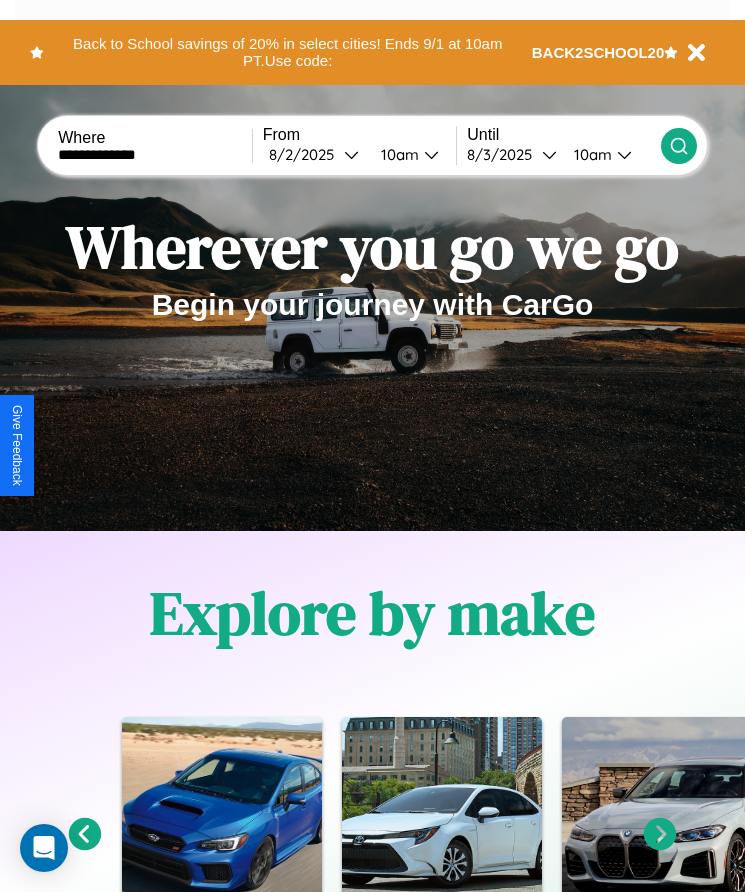 type on "**********" 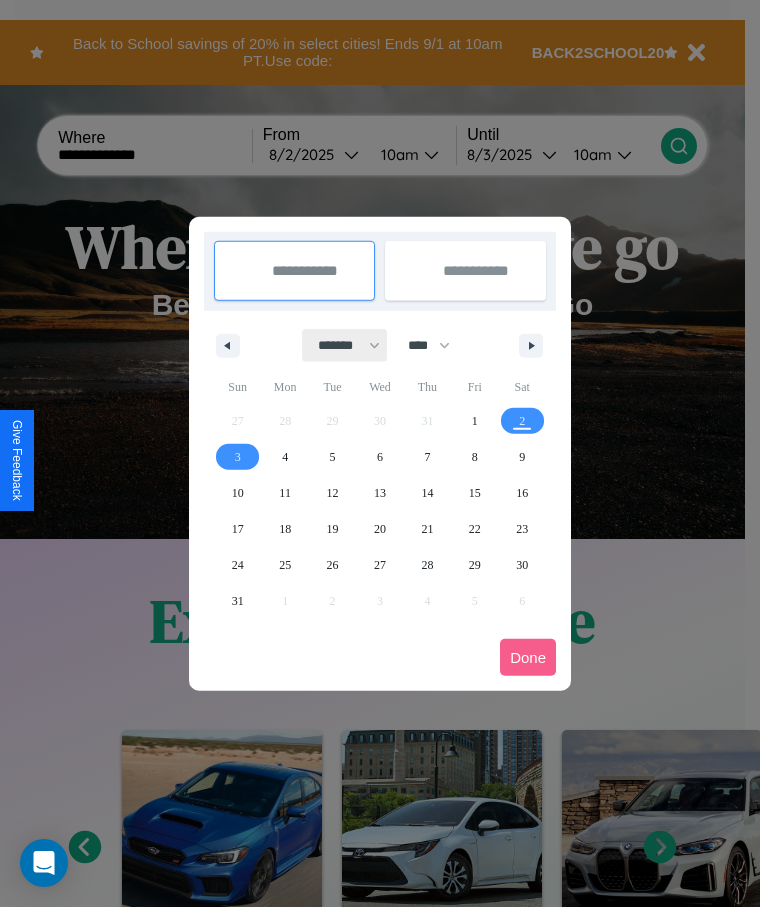 click on "******* ******** ***** ***** *** **** **** ****** ********* ******* ******** ********" at bounding box center [345, 345] 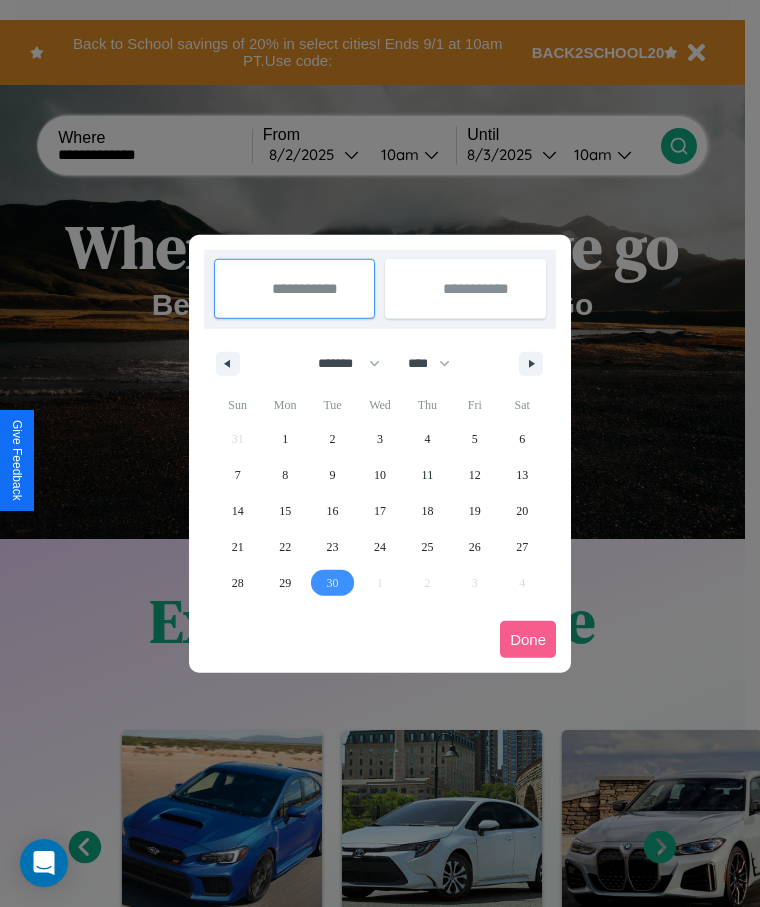 click on "30" at bounding box center [333, 583] 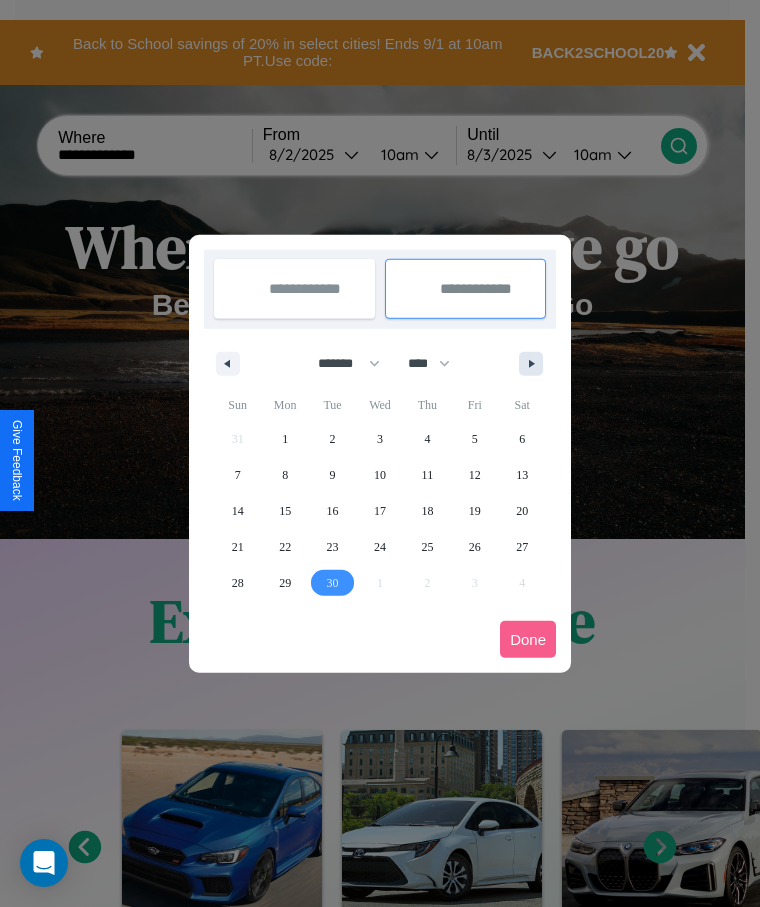 click at bounding box center (535, 364) 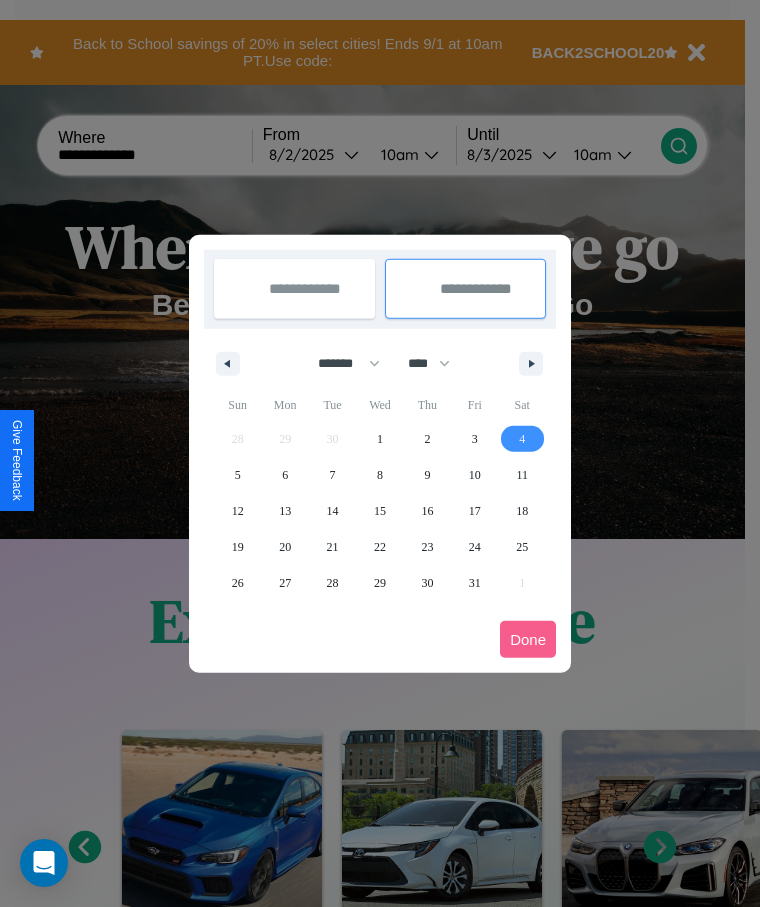 click on "4" at bounding box center (522, 439) 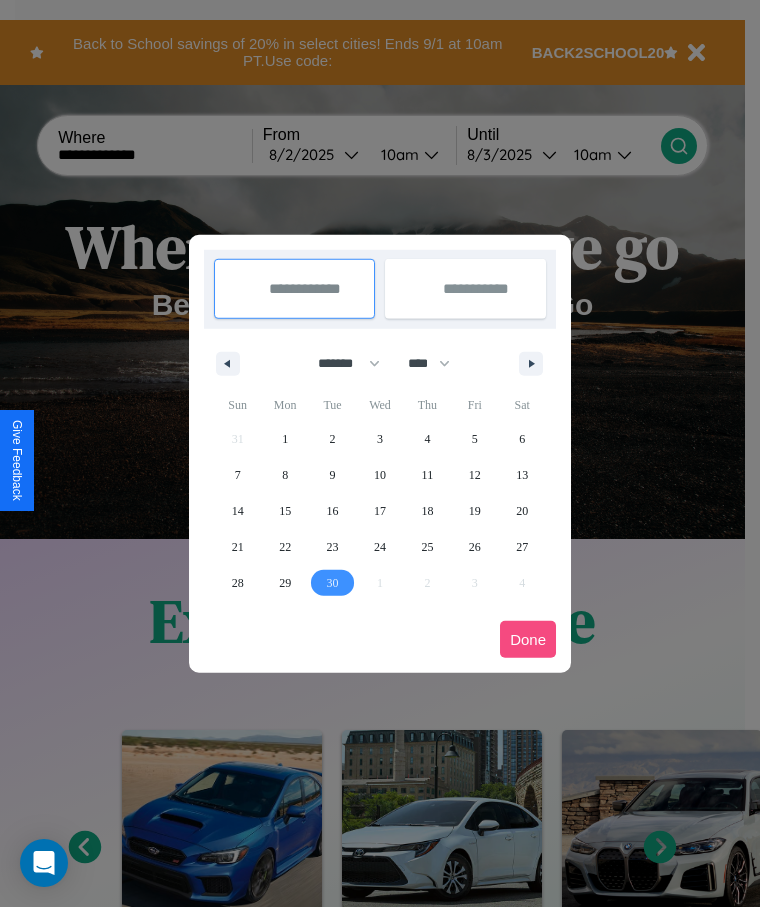 click on "Done" at bounding box center (528, 639) 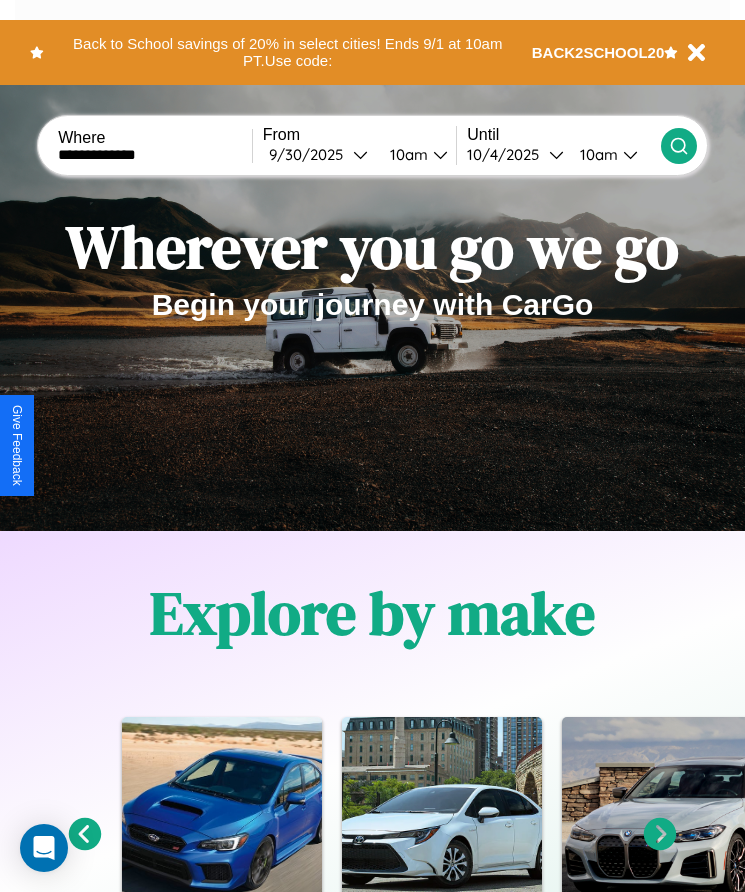 click 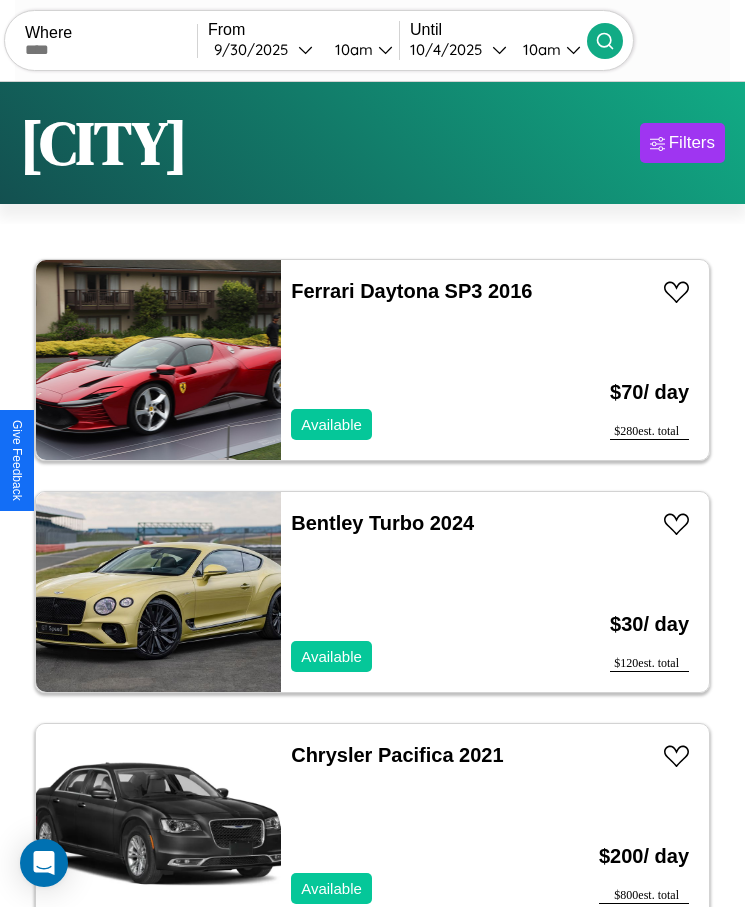 scroll, scrollTop: 41, scrollLeft: 0, axis: vertical 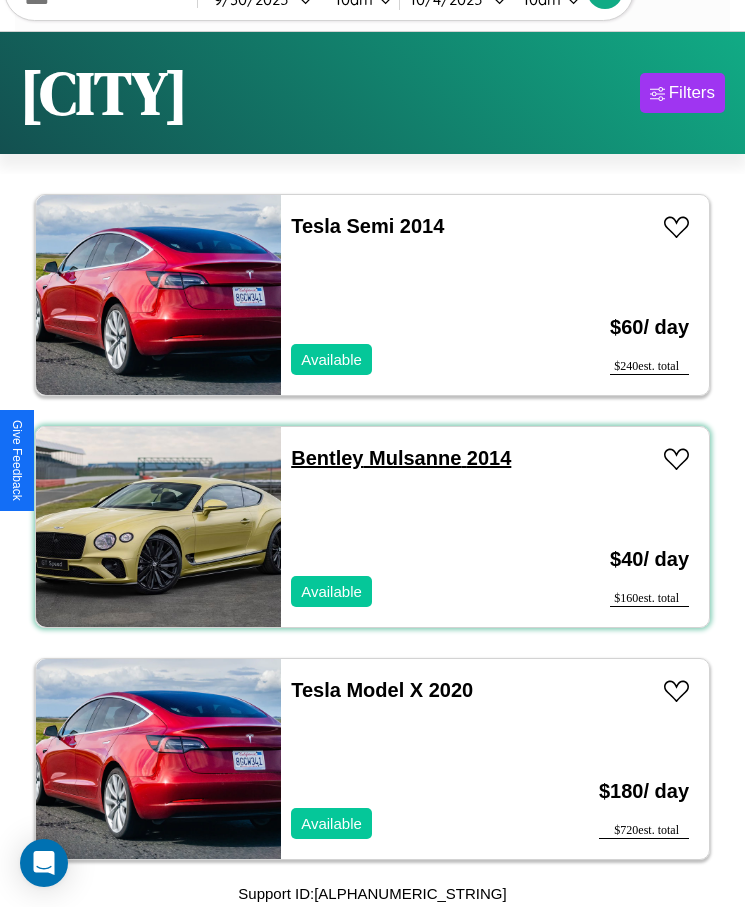 click on "Bentley   Mulsanne   2014" at bounding box center (401, 458) 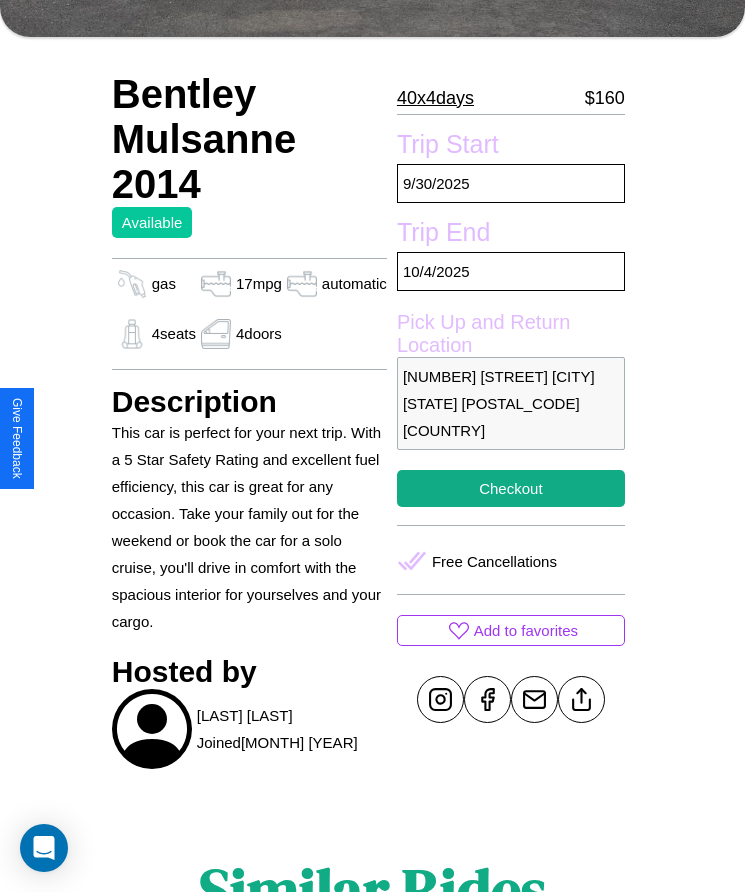 scroll, scrollTop: 434, scrollLeft: 0, axis: vertical 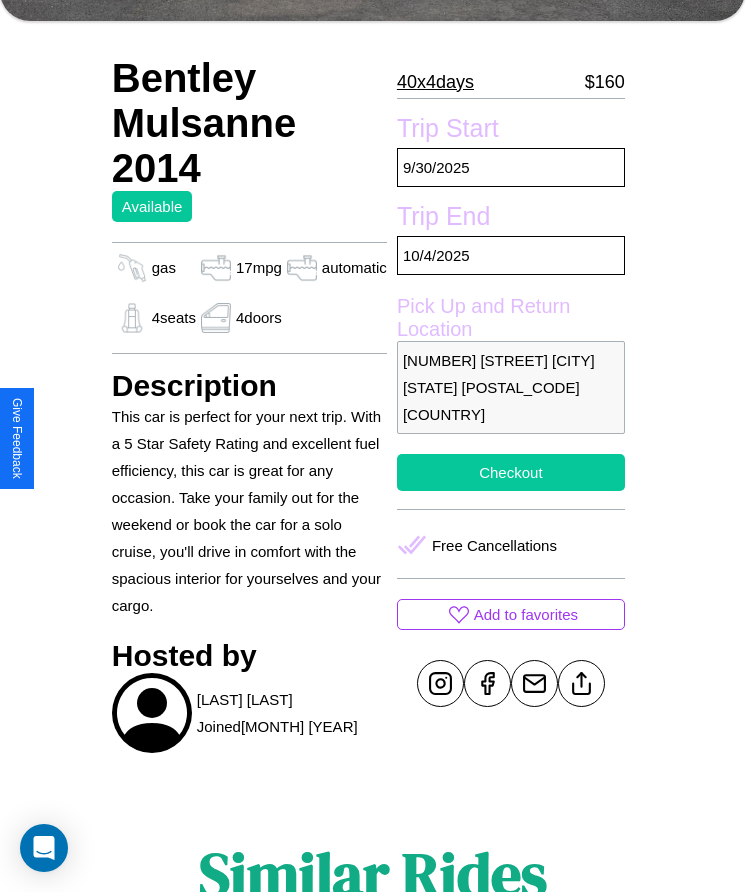 click on "Checkout" at bounding box center (511, 472) 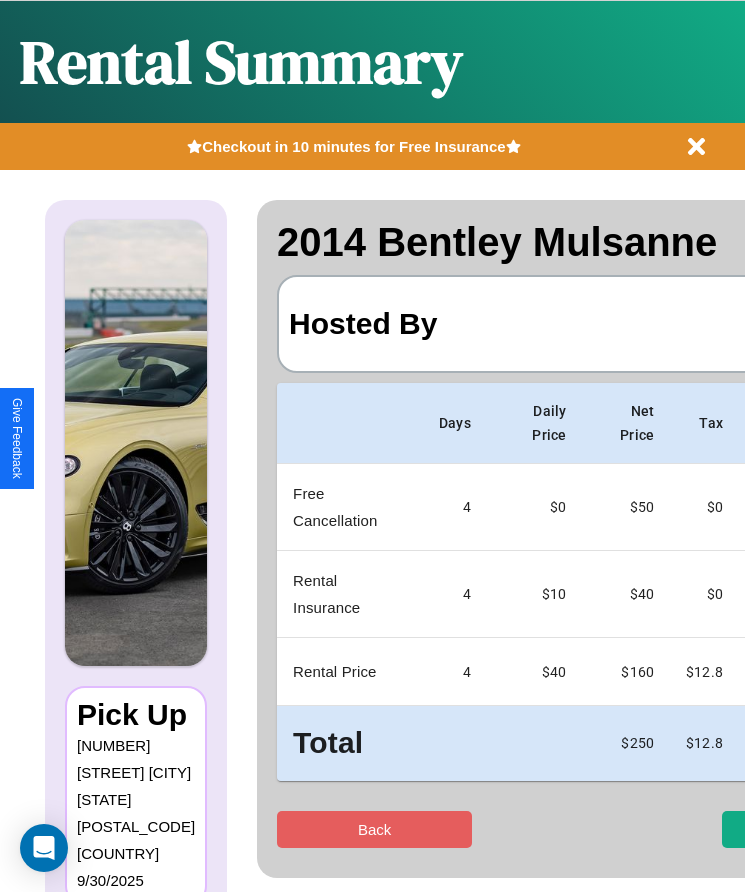 scroll, scrollTop: 0, scrollLeft: 118, axis: horizontal 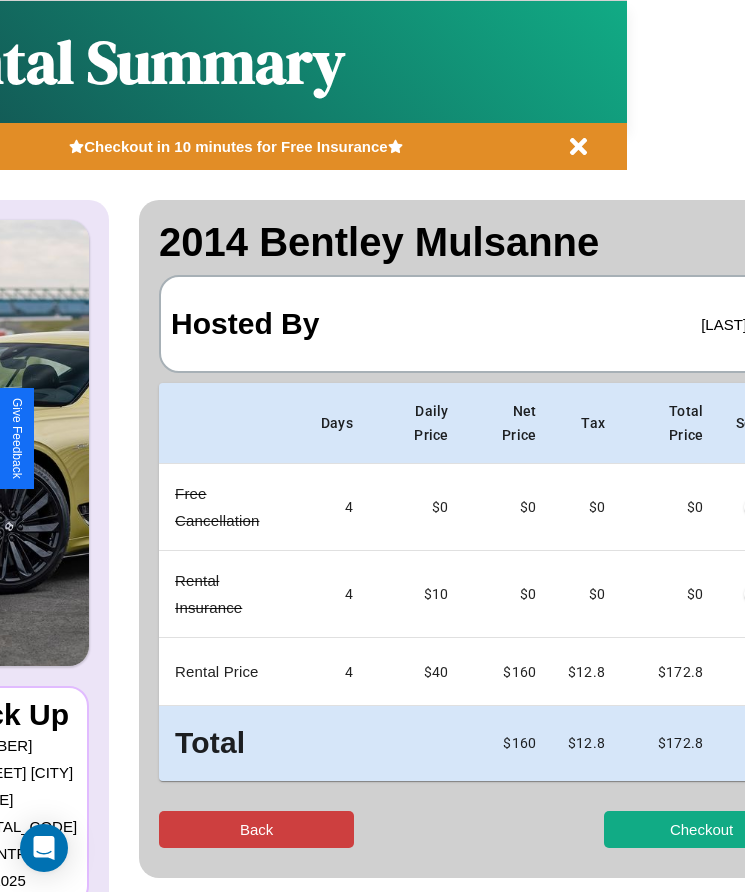 click on "Back" at bounding box center (256, 829) 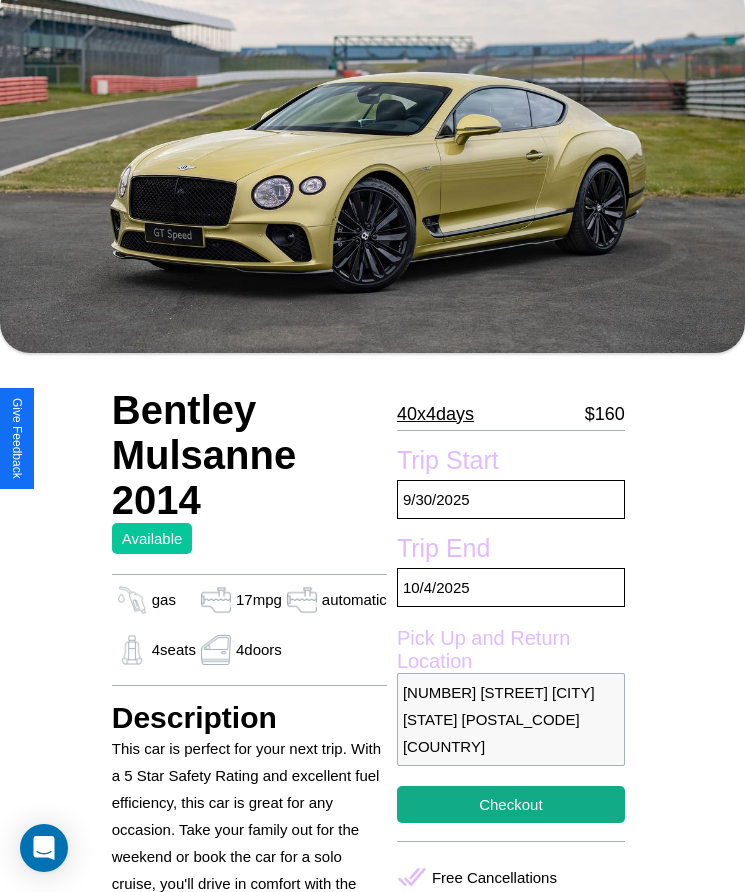 scroll, scrollTop: 434, scrollLeft: 0, axis: vertical 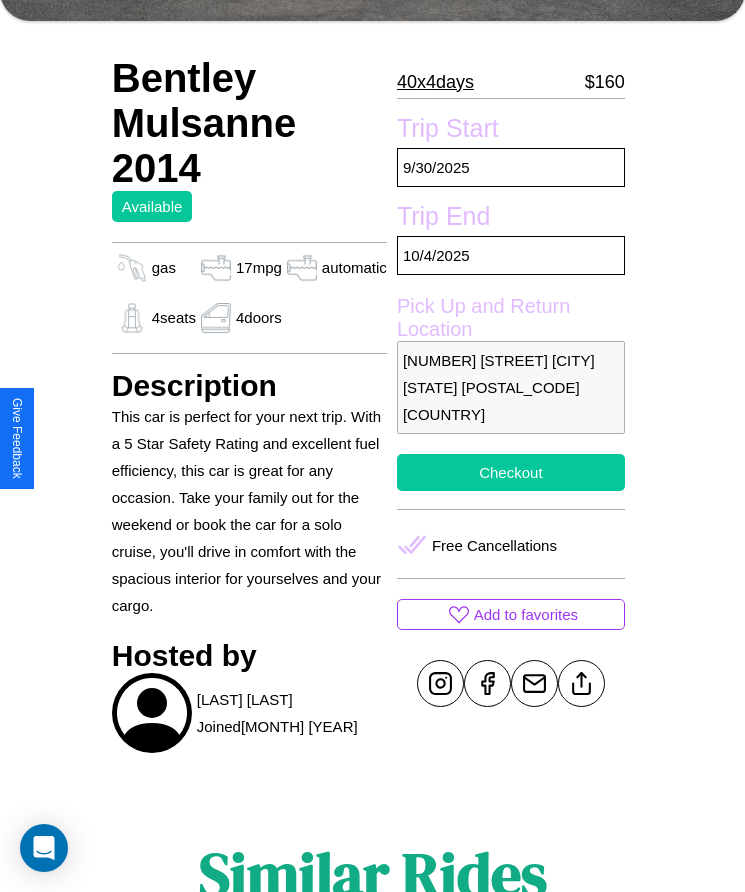 click on "Checkout" at bounding box center [511, 472] 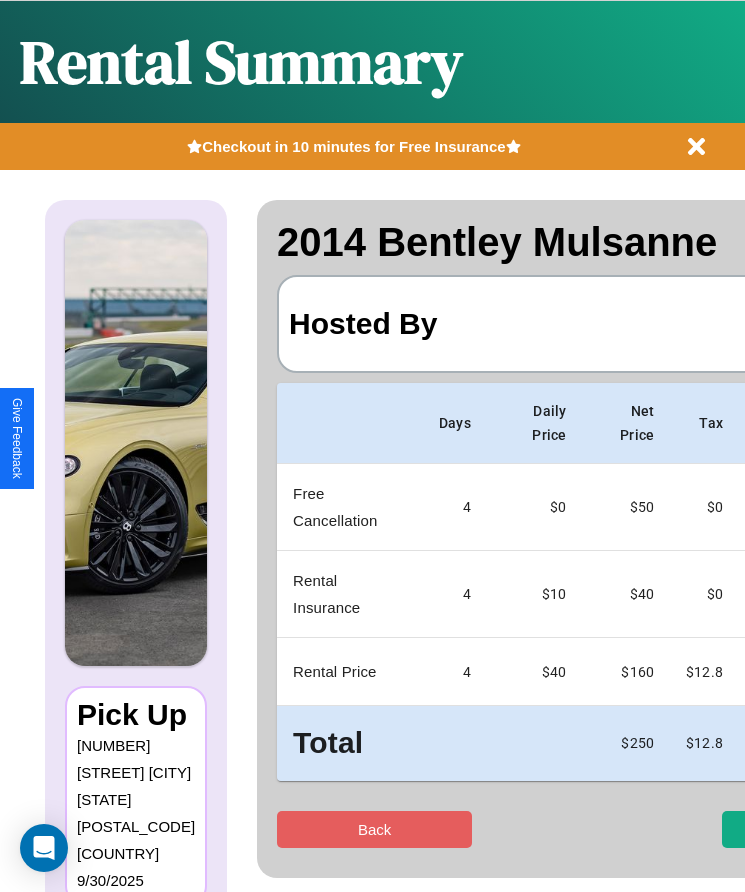 scroll, scrollTop: 0, scrollLeft: 118, axis: horizontal 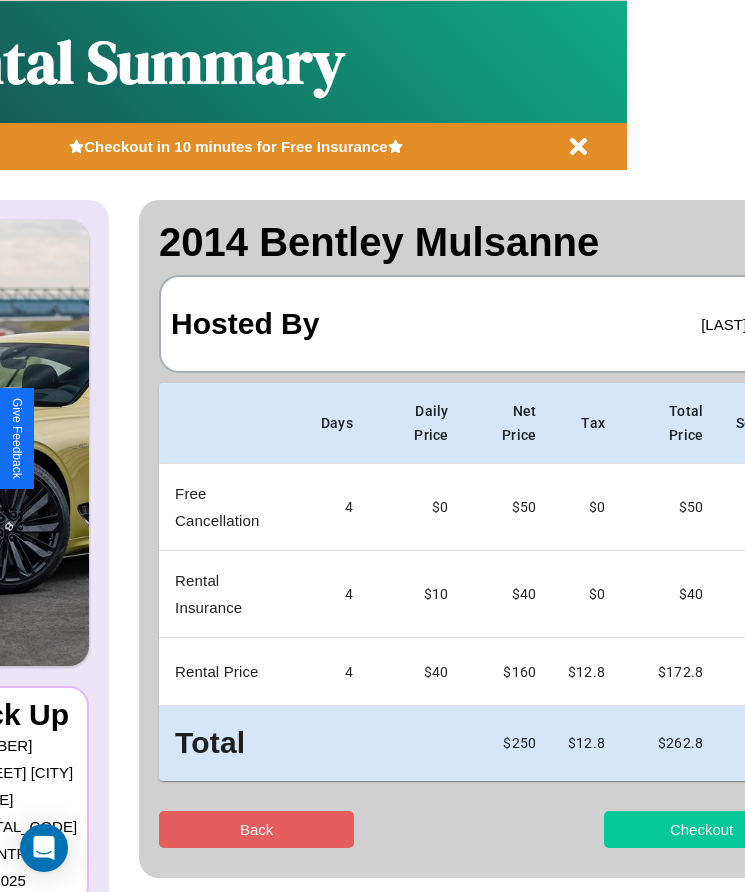 click on "Checkout" at bounding box center [701, 829] 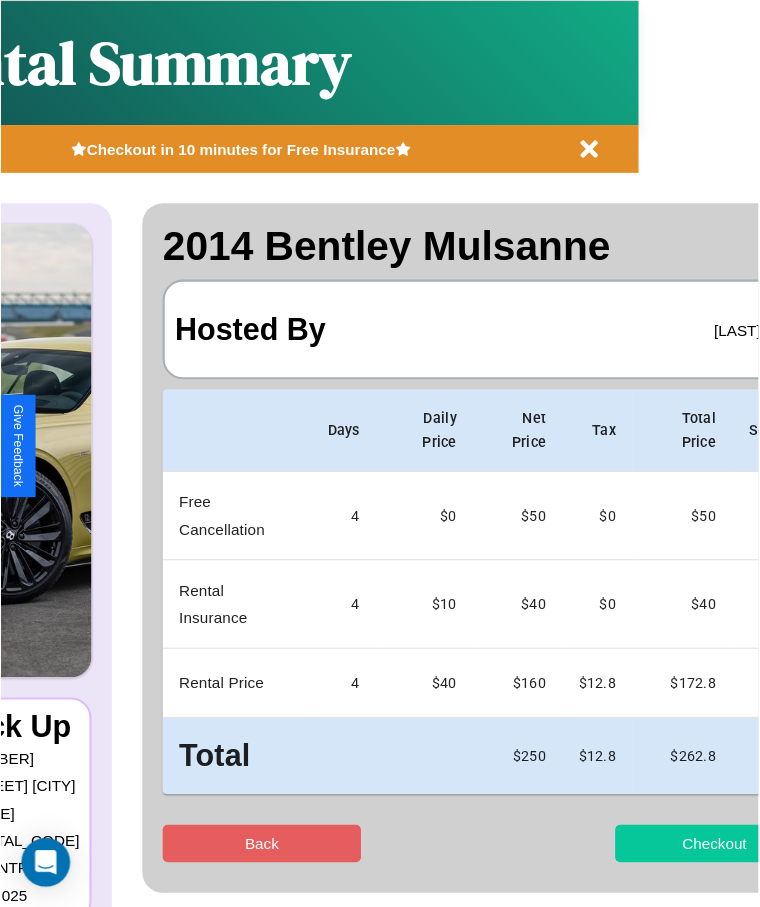 scroll, scrollTop: 0, scrollLeft: 0, axis: both 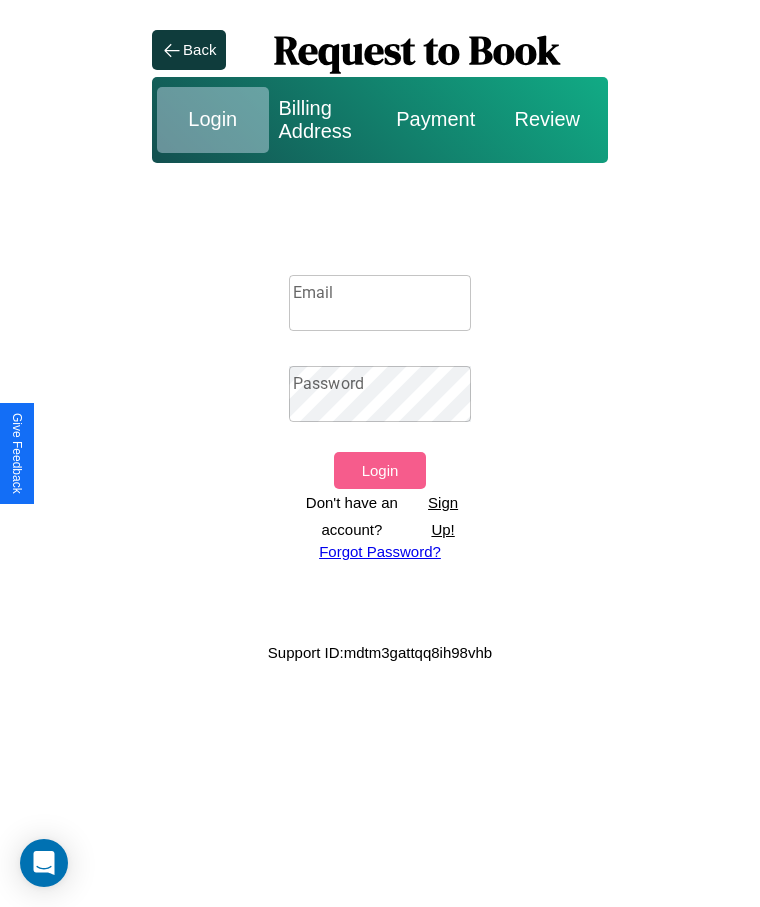 click on "Sign Up!" at bounding box center [443, 516] 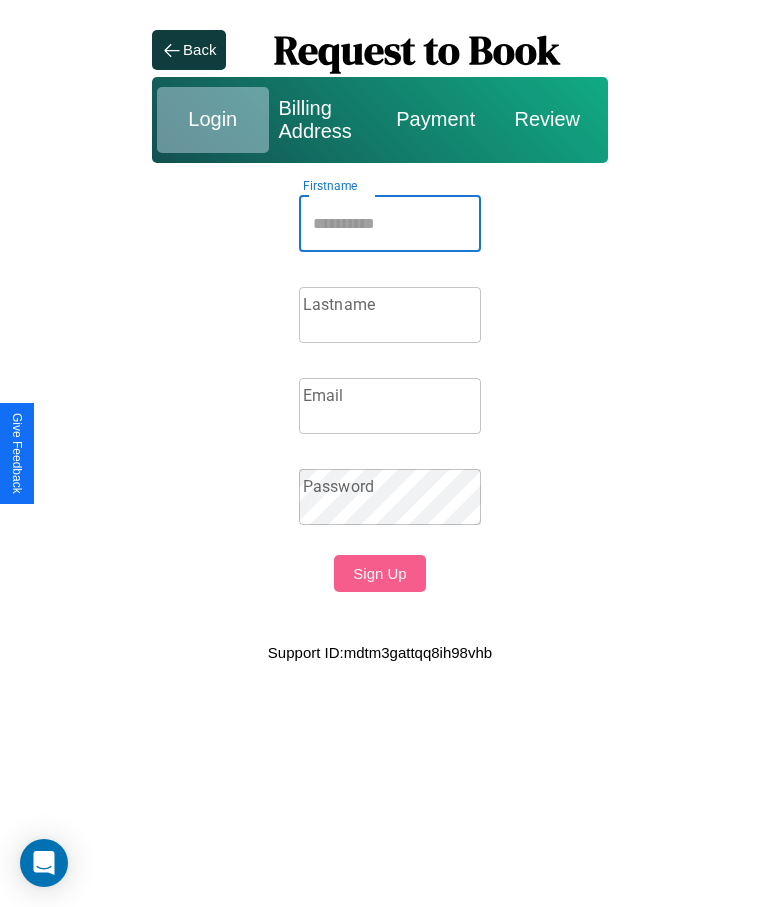 click on "Firstname" at bounding box center [390, 224] 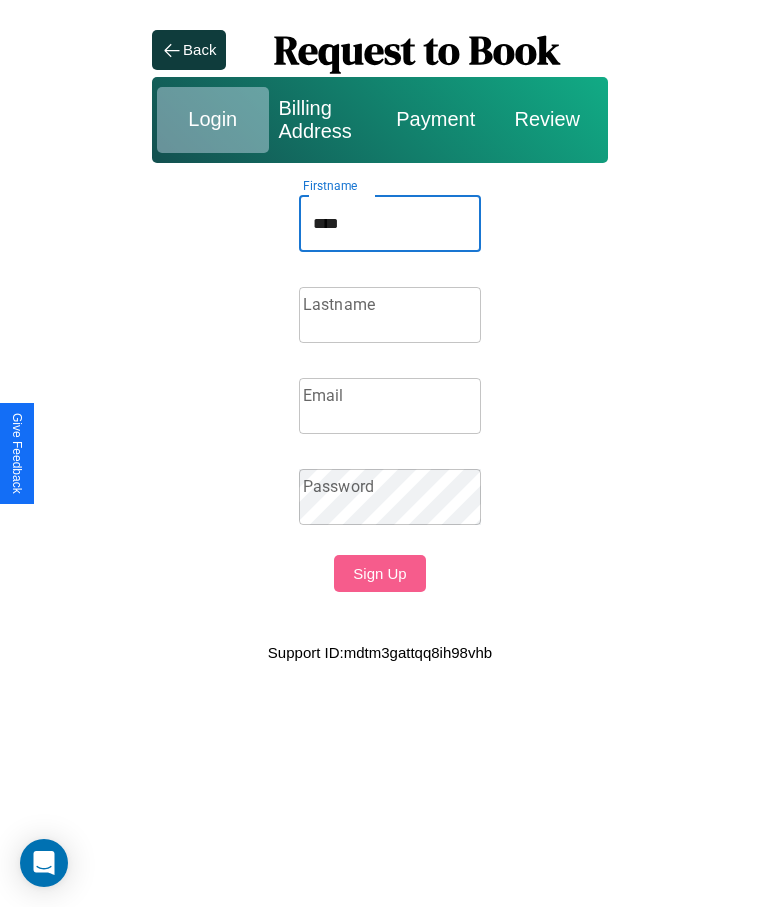 type on "****" 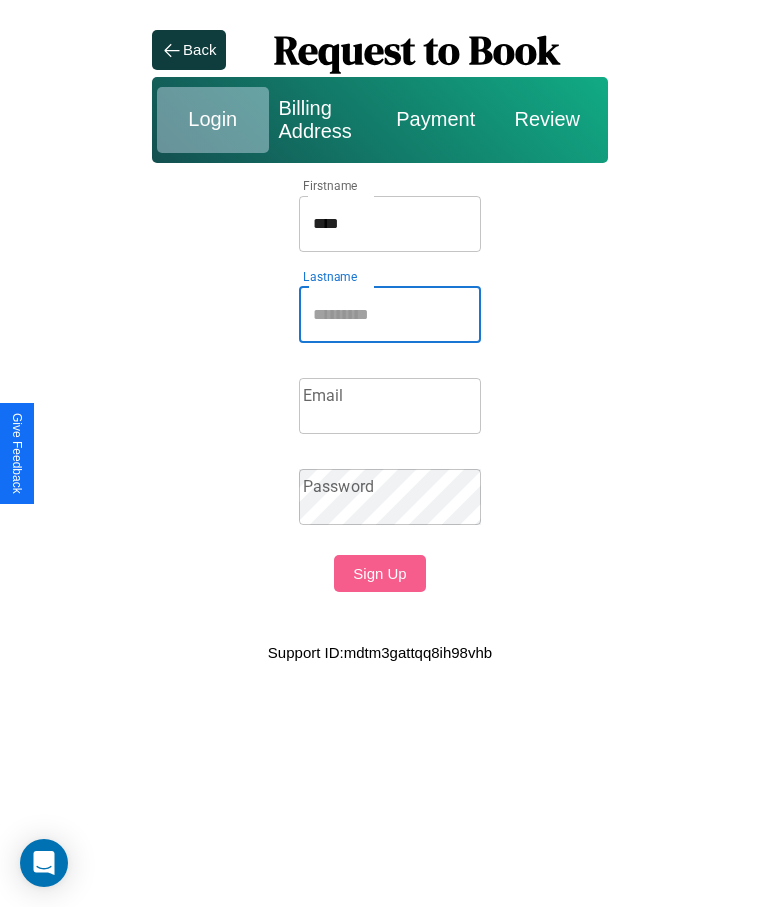 click on "Lastname" at bounding box center [390, 315] 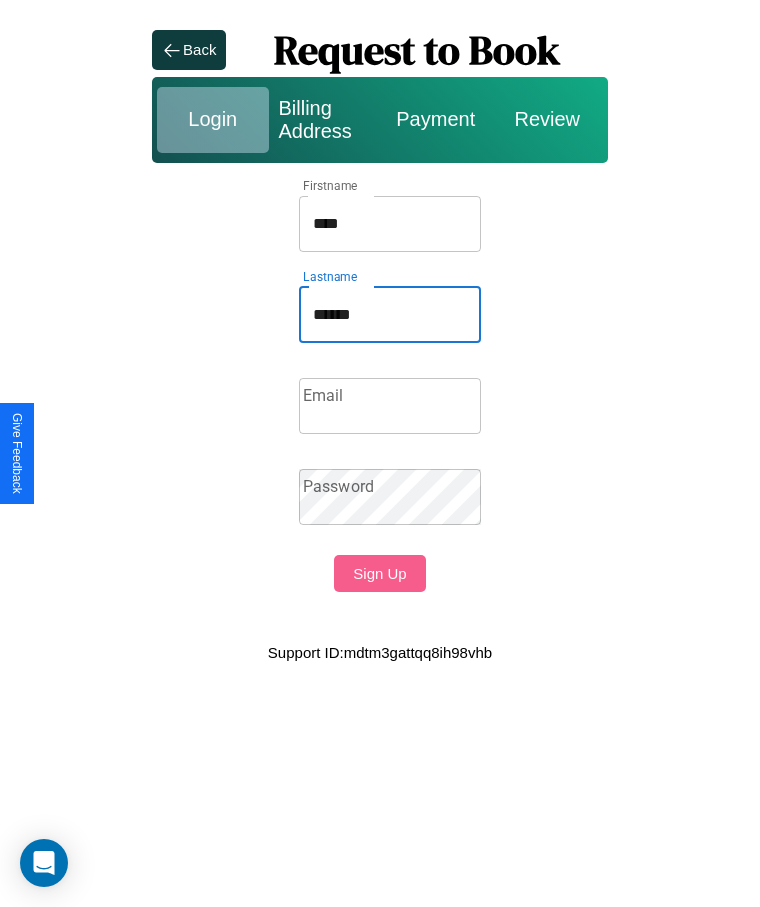 type on "******" 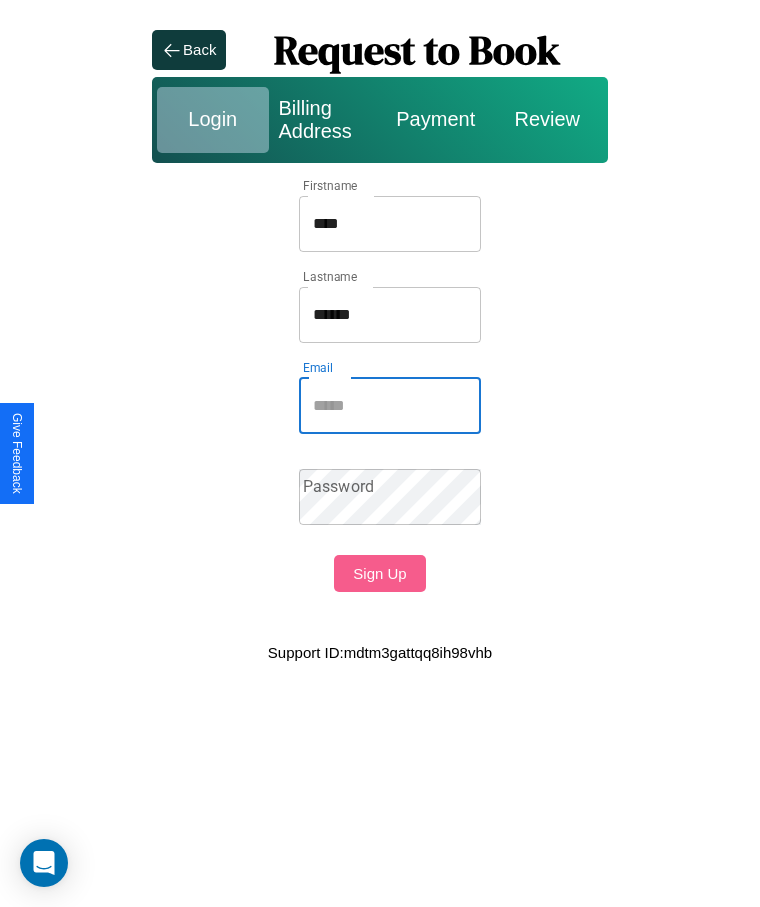 click on "Email" at bounding box center (390, 406) 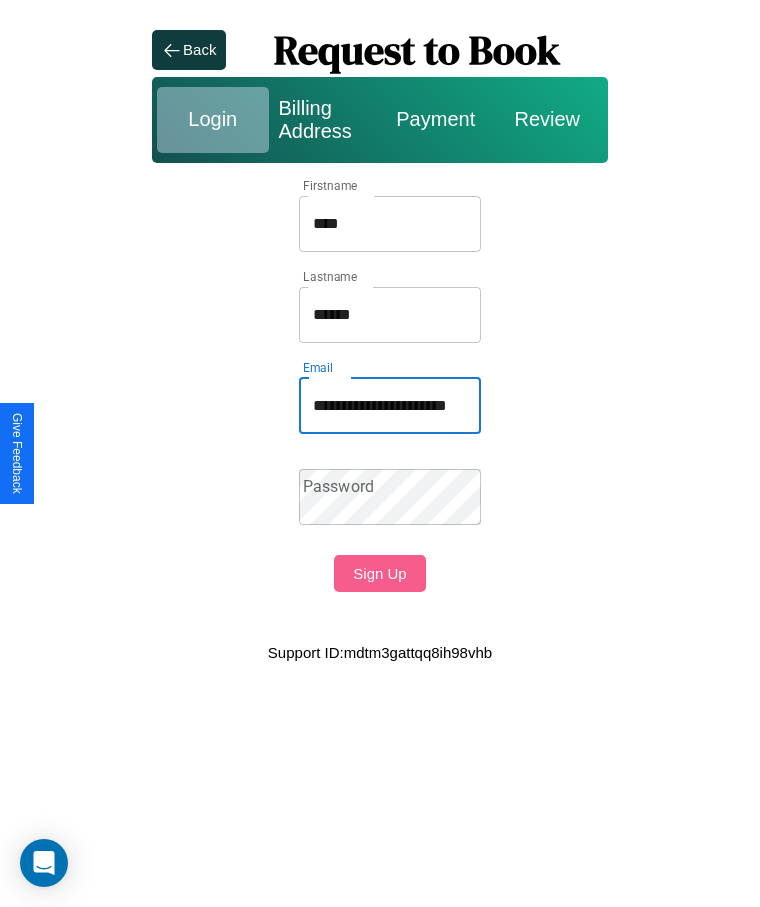 scroll, scrollTop: 0, scrollLeft: 47, axis: horizontal 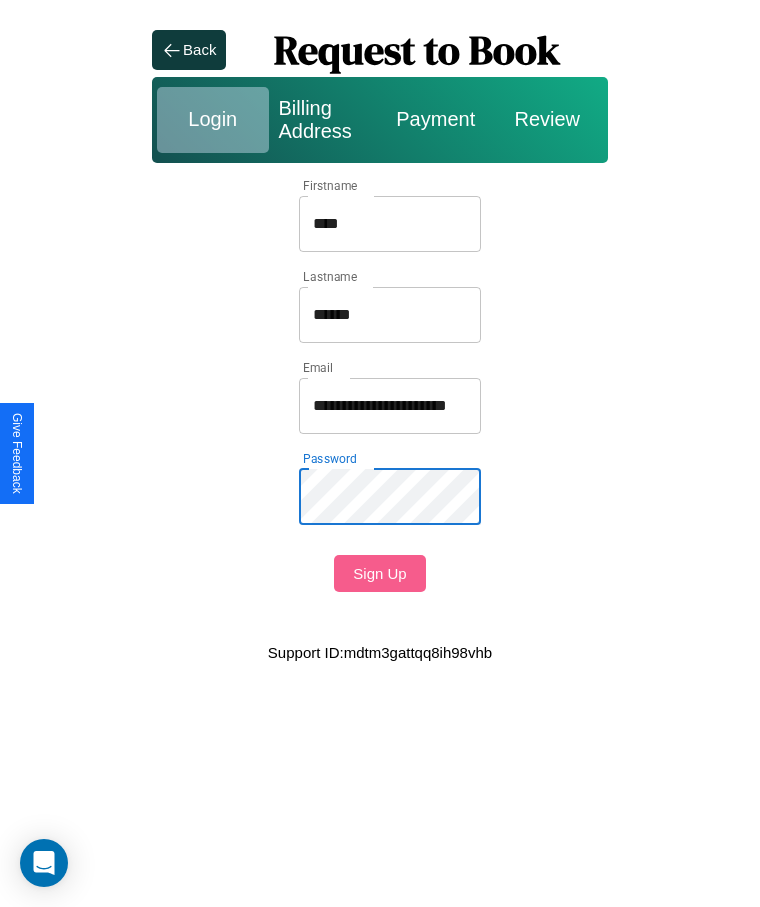click on "Sign Up" at bounding box center (379, 573) 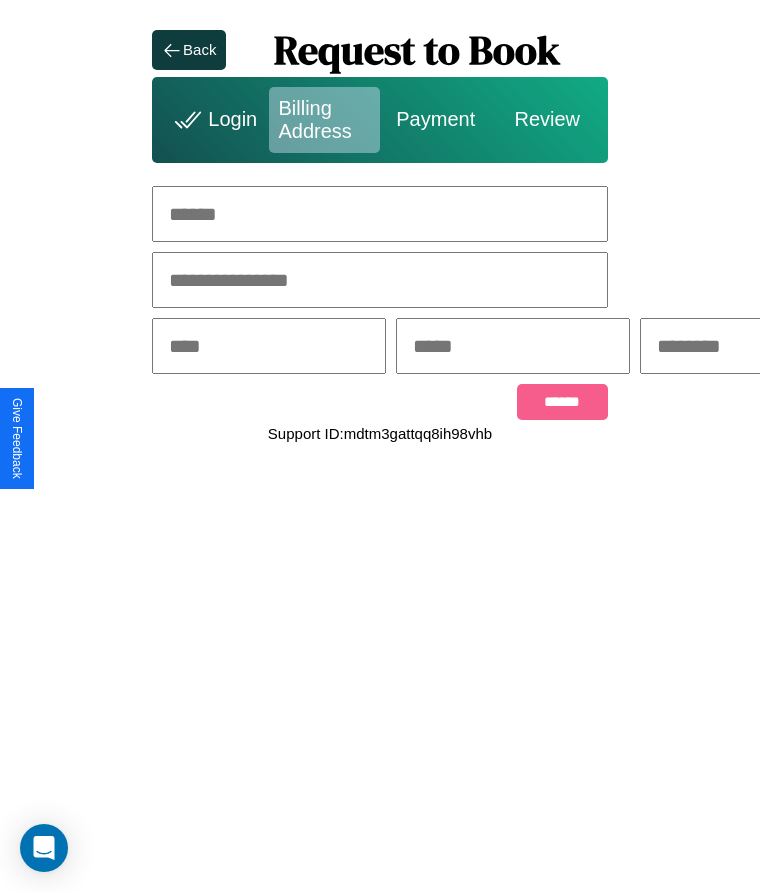 click at bounding box center [380, 214] 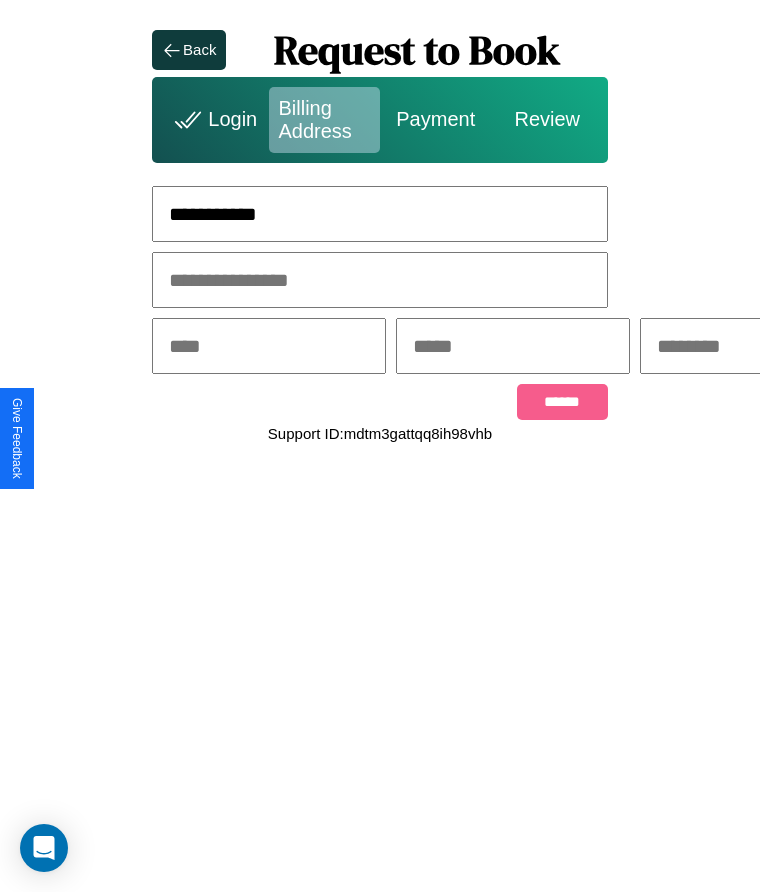 type on "**********" 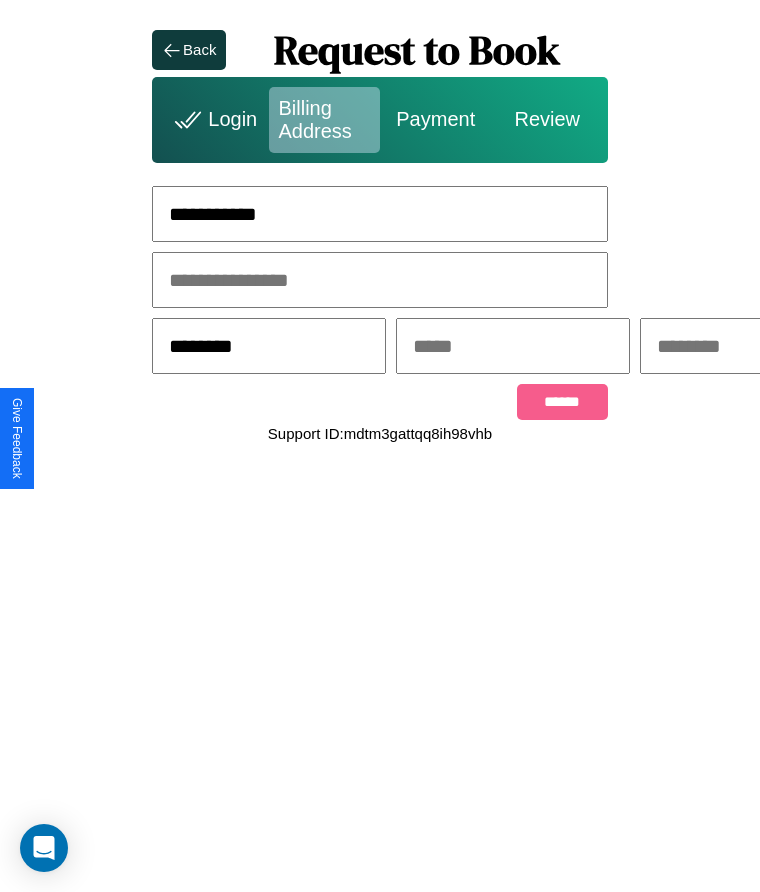 type on "********" 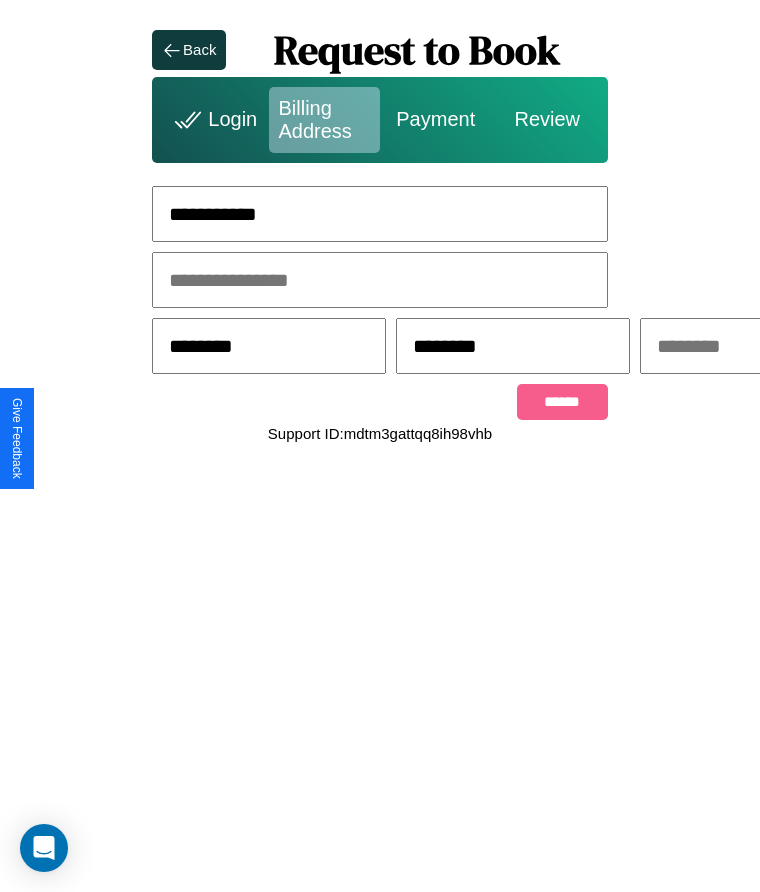 scroll, scrollTop: 0, scrollLeft: 309, axis: horizontal 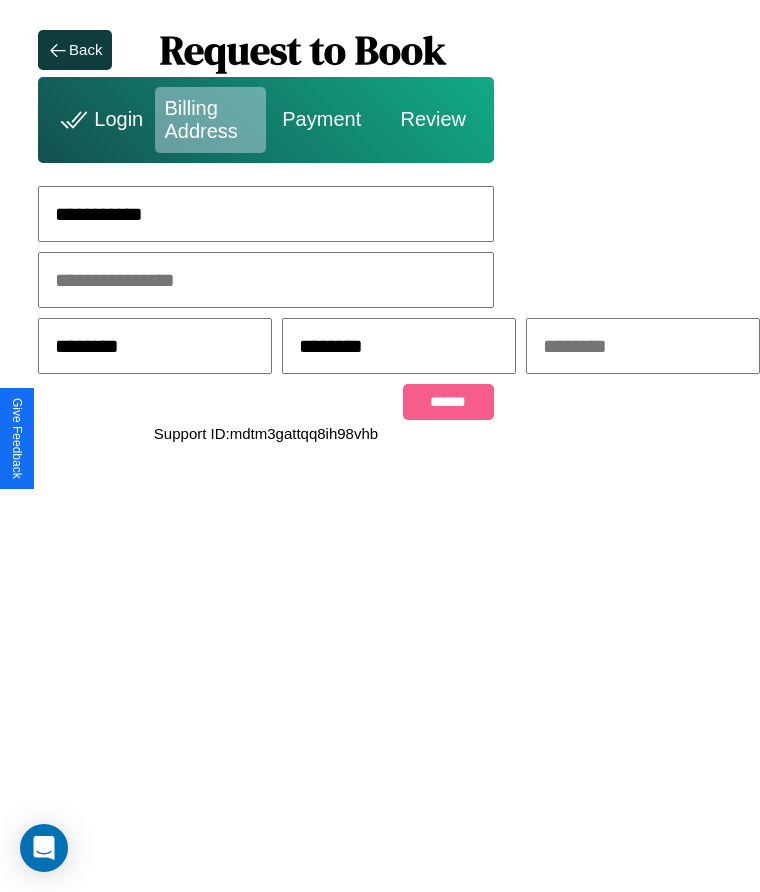 type on "********" 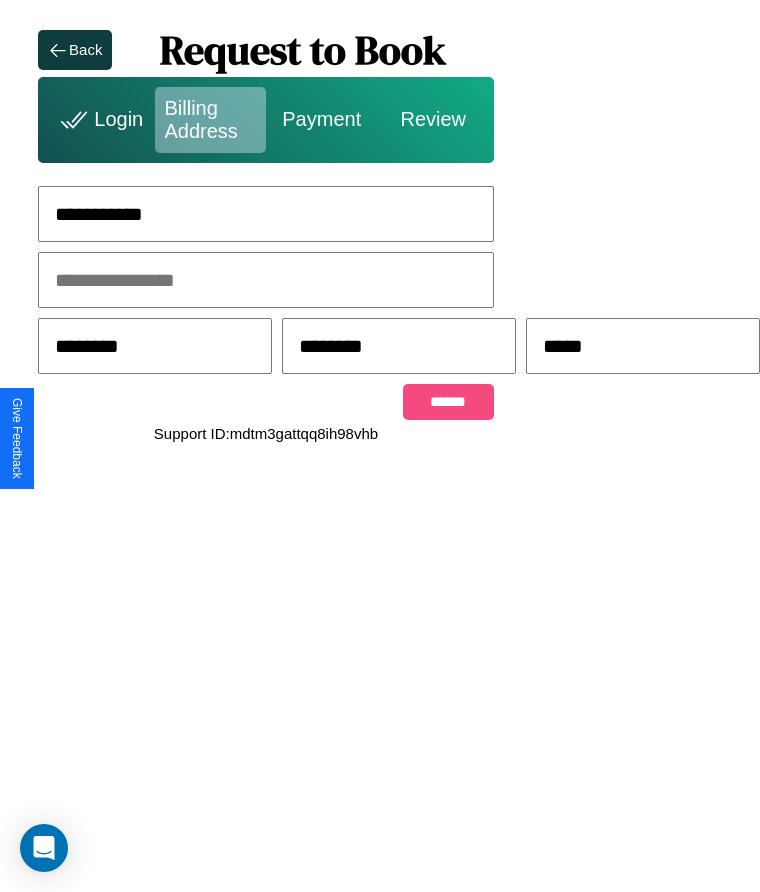 type on "*****" 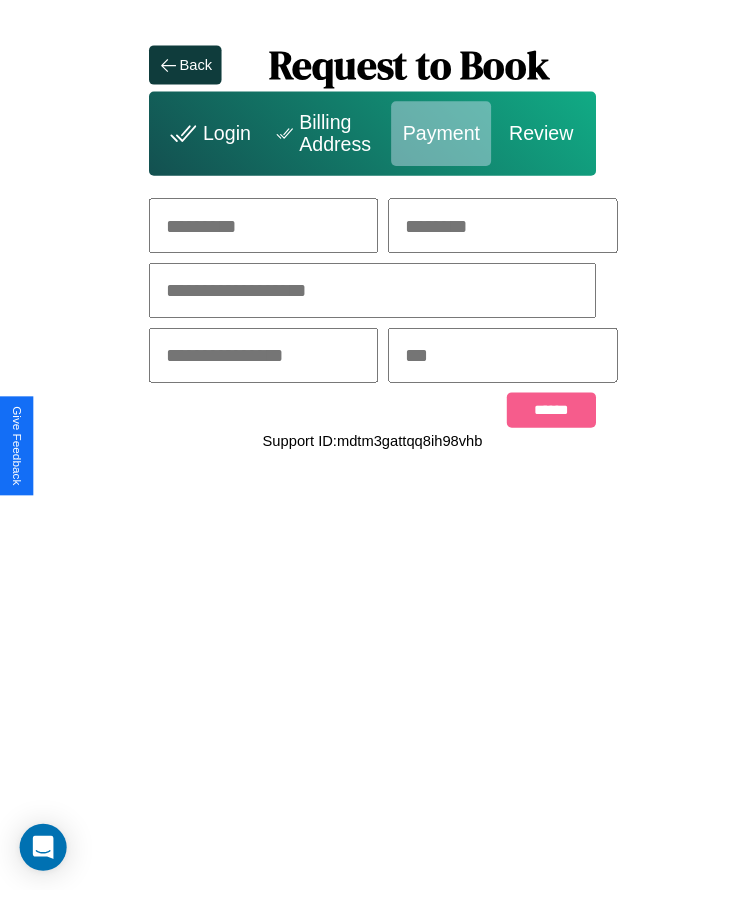 scroll, scrollTop: 0, scrollLeft: 0, axis: both 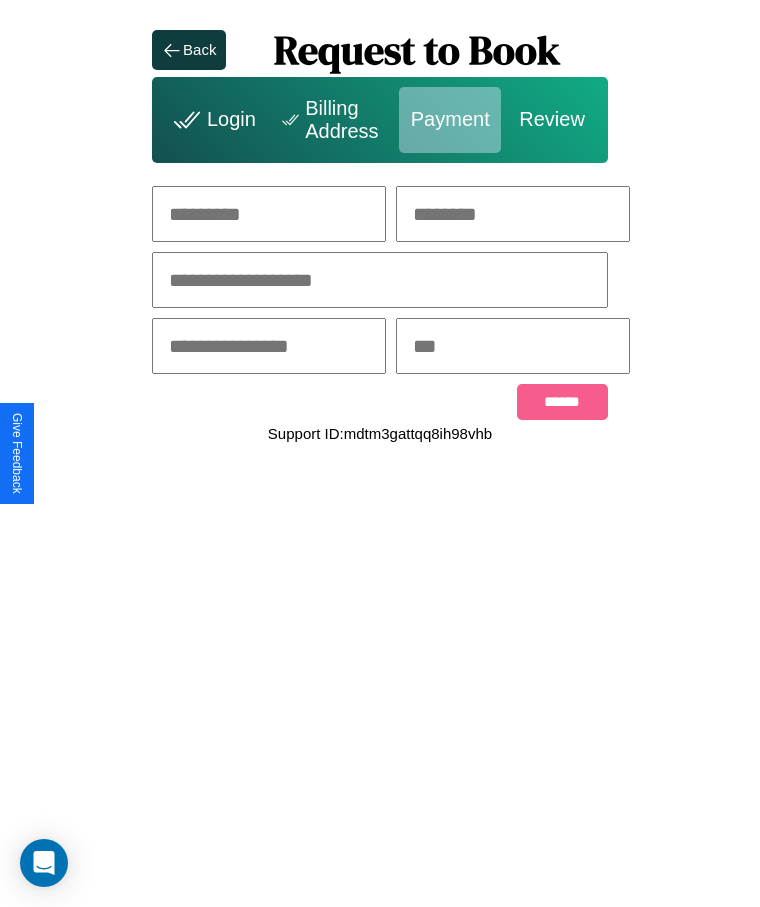 click at bounding box center (269, 214) 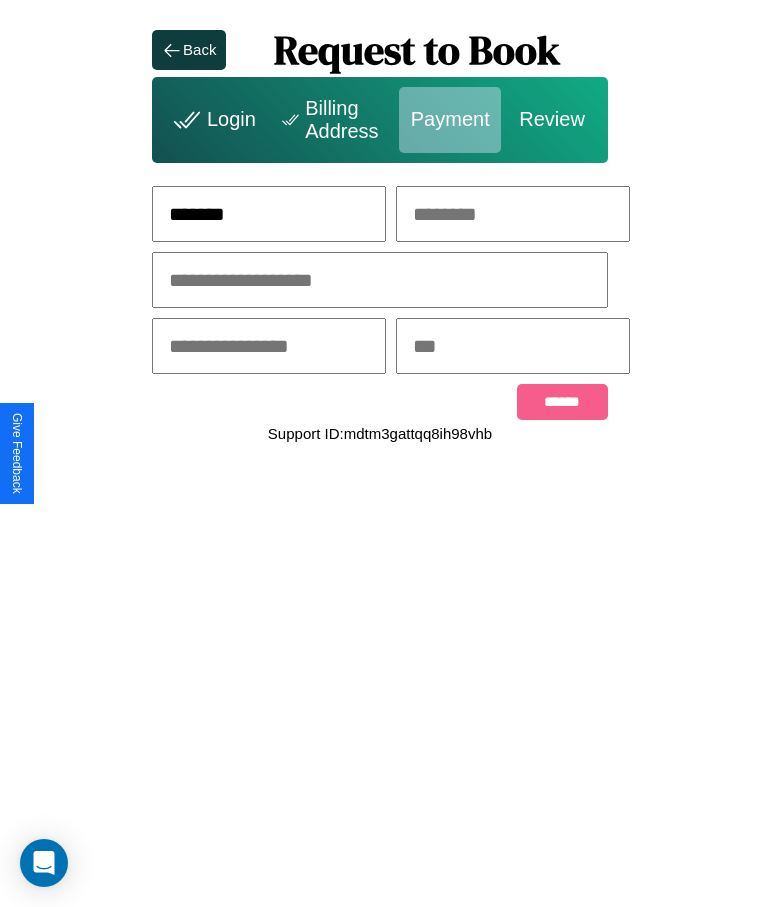 type on "*******" 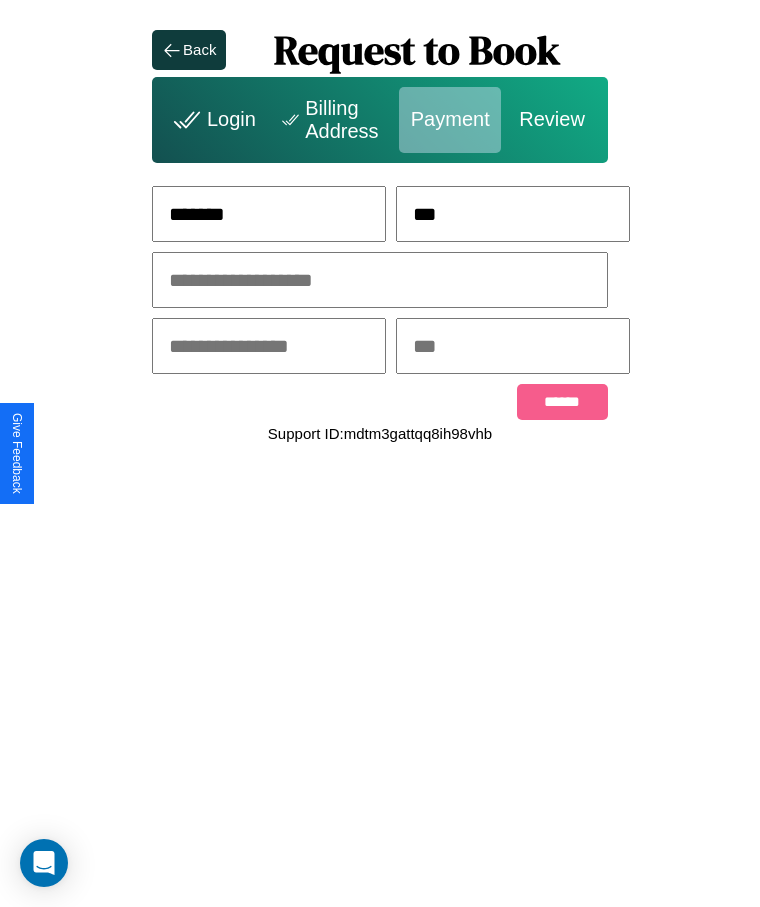type on "***" 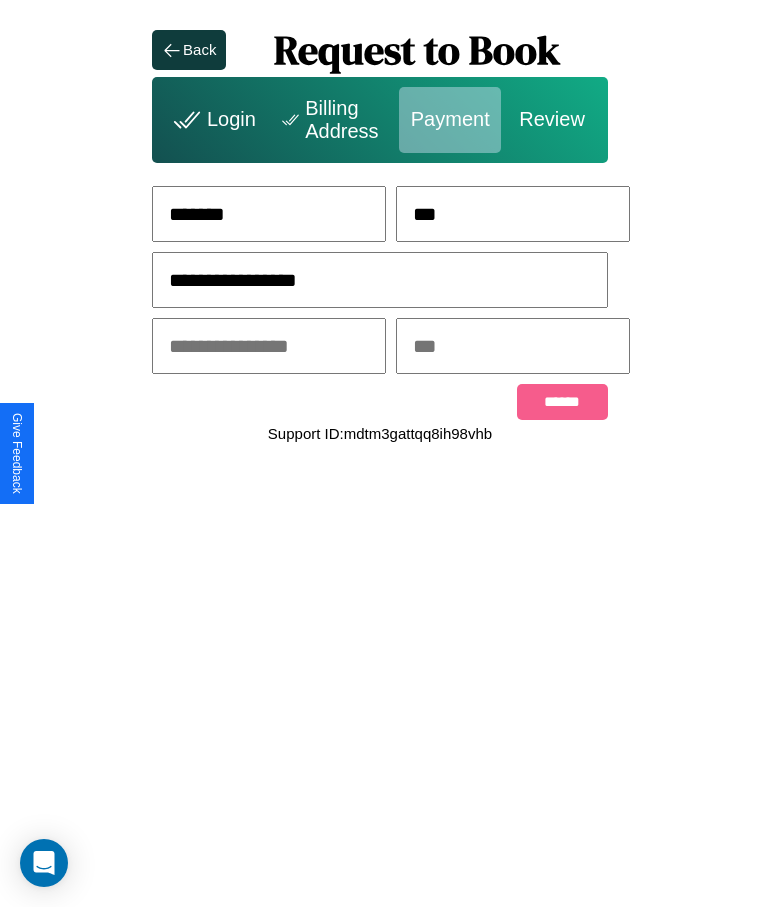 type on "**********" 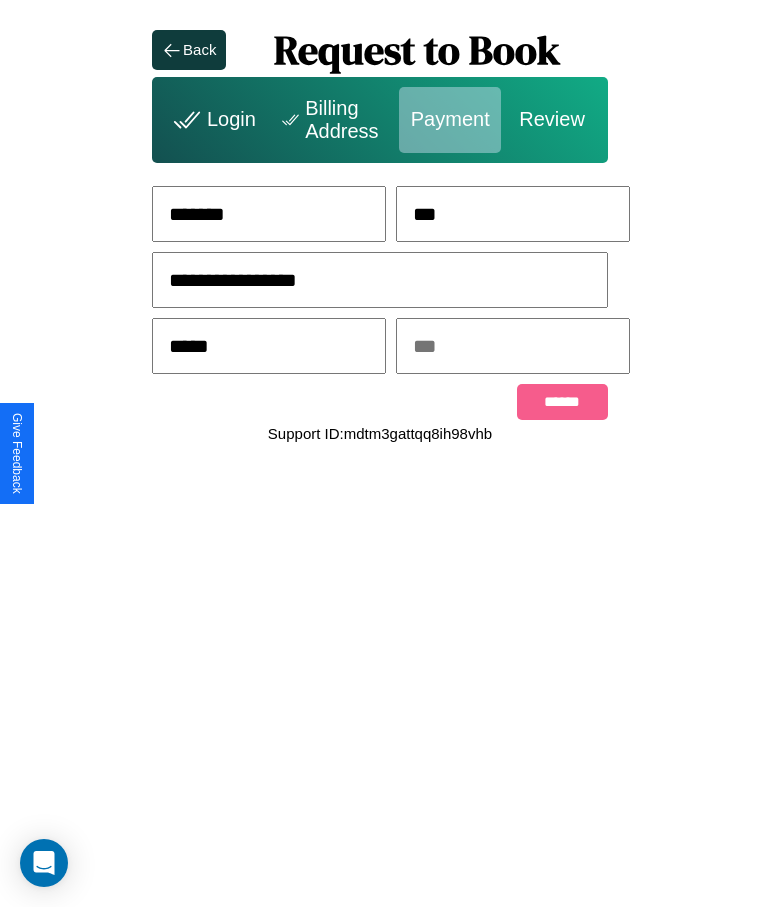 type on "*****" 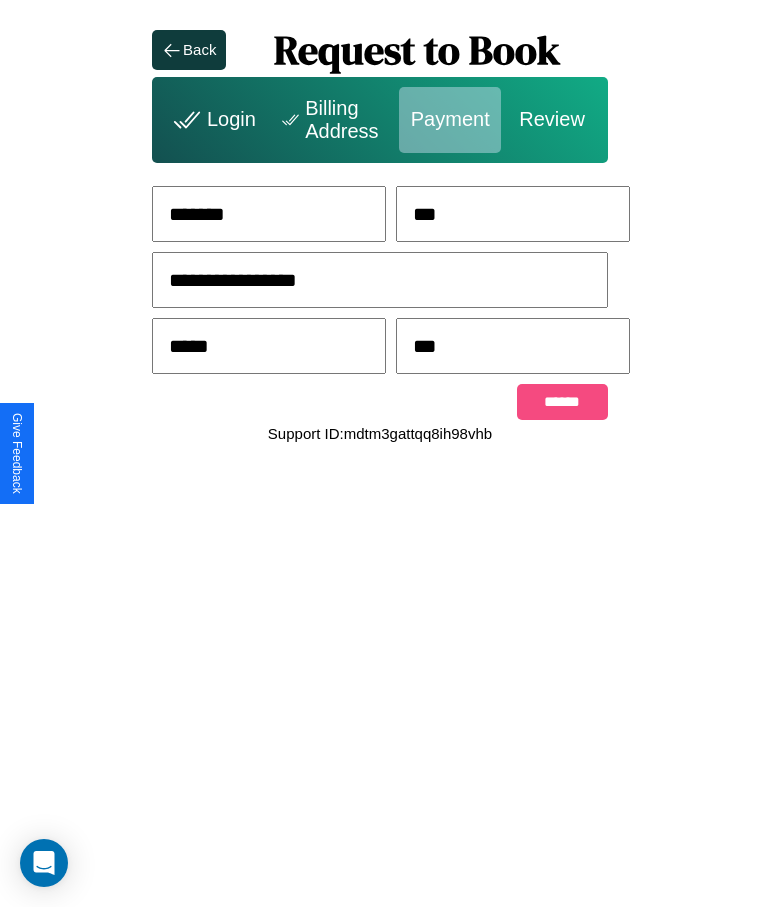 type on "***" 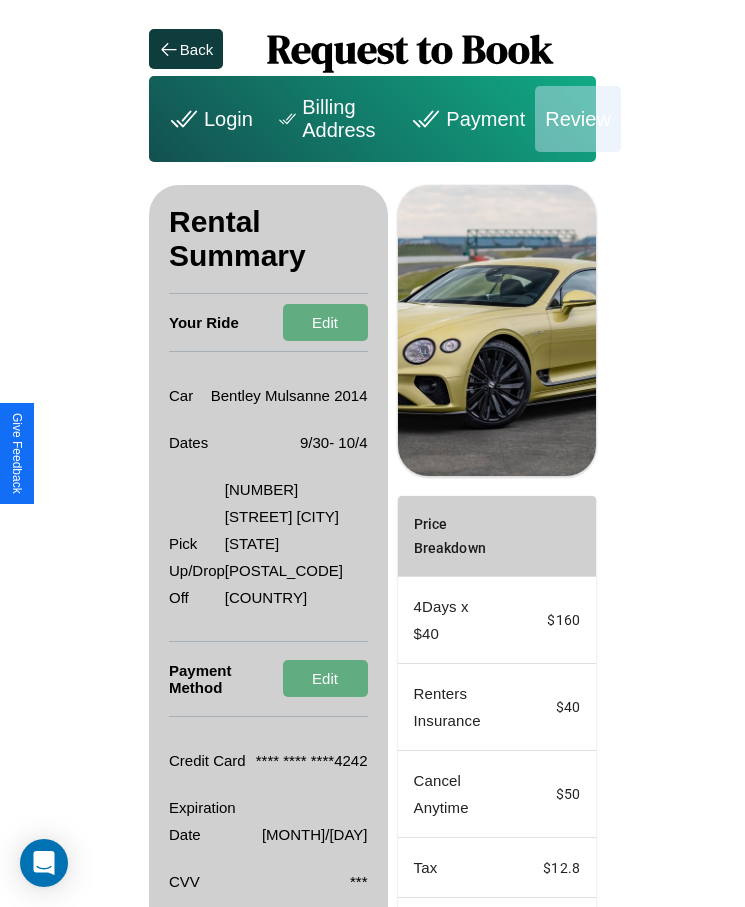 click on "Promo Code" at bounding box center (440, 942) 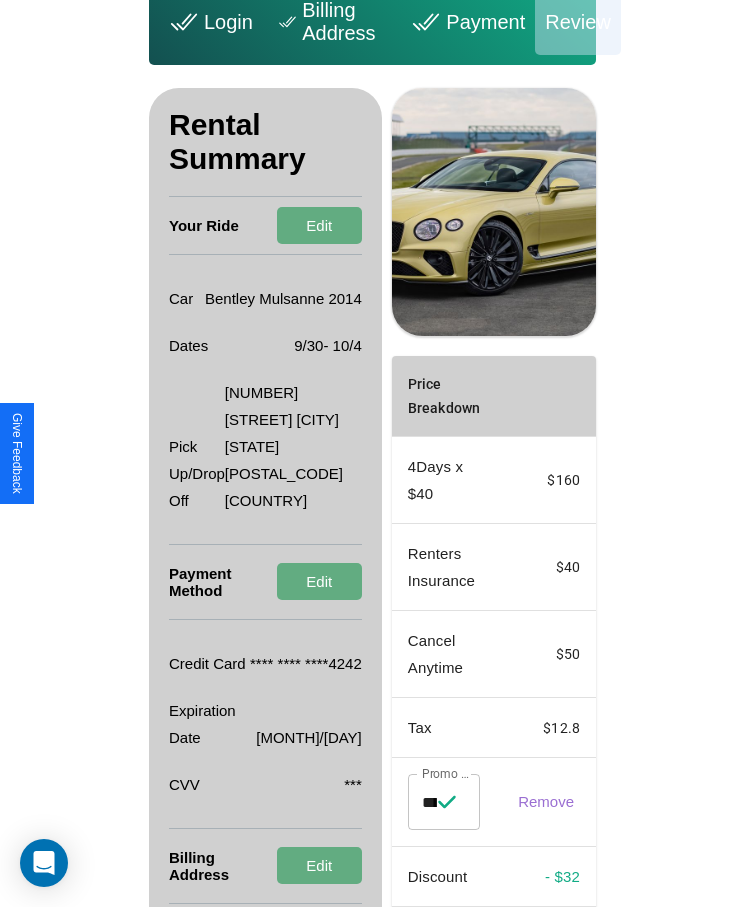 scroll, scrollTop: 181, scrollLeft: 0, axis: vertical 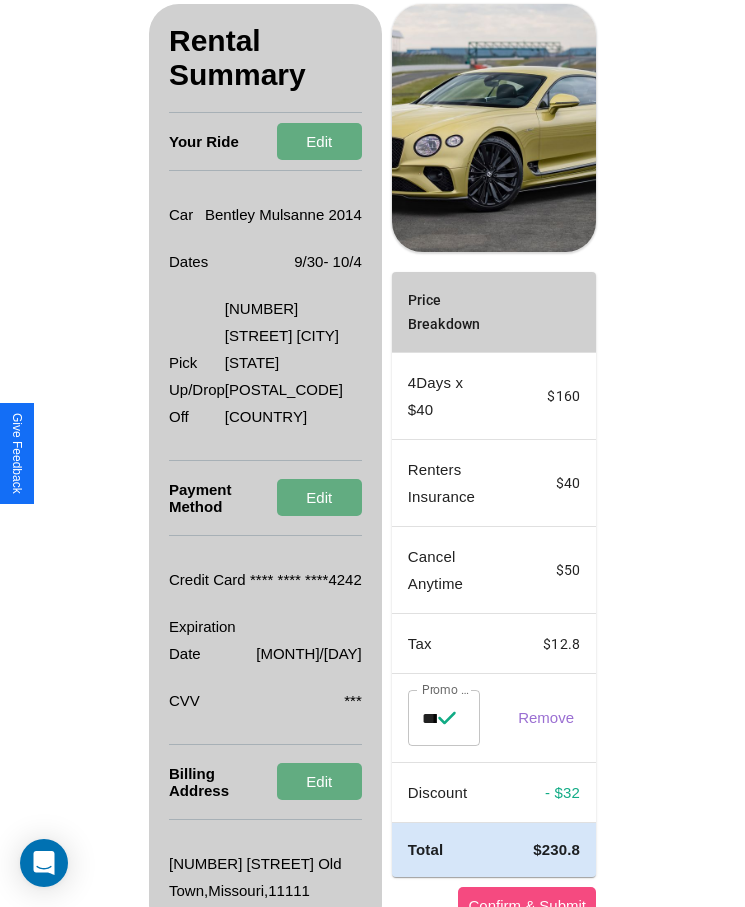 click on "Confirm & Submit" at bounding box center [527, 905] 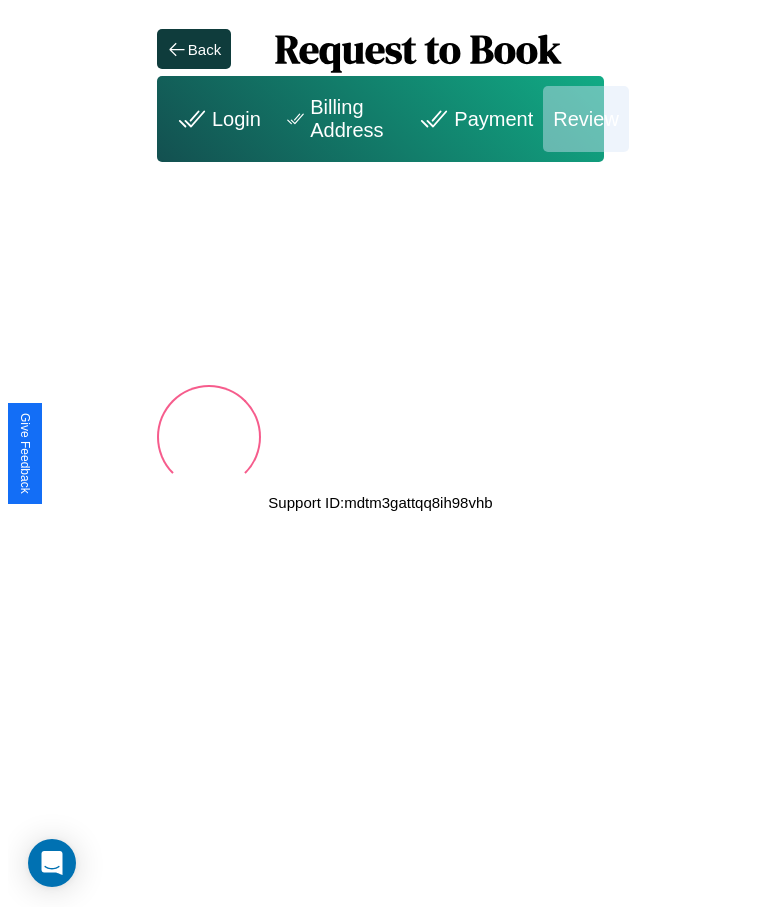 scroll, scrollTop: 0, scrollLeft: 0, axis: both 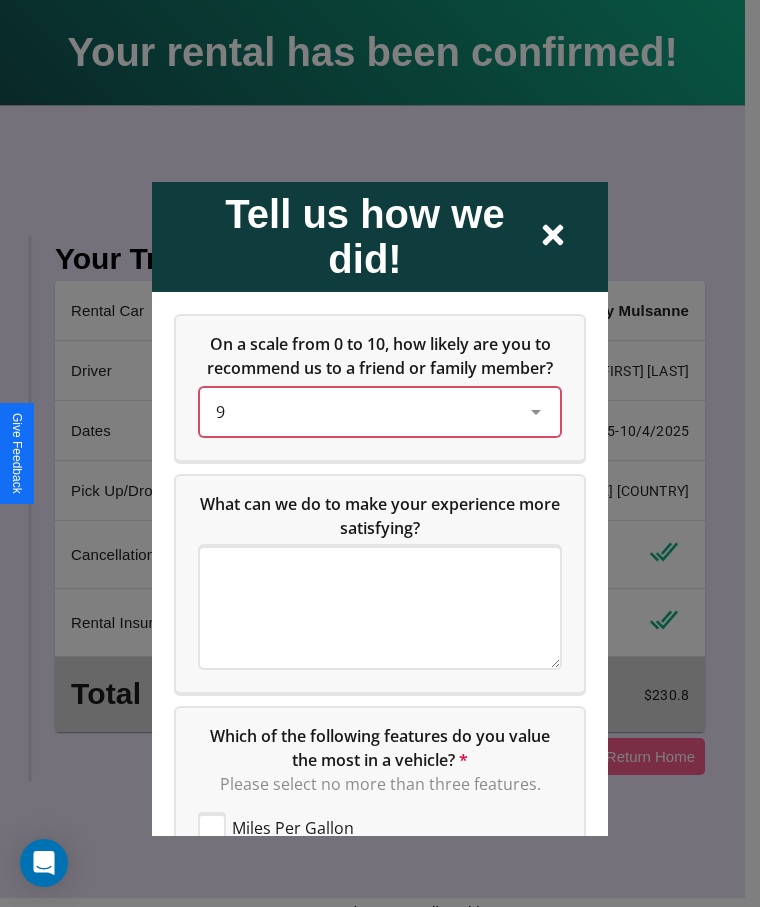 click on "9" at bounding box center [364, 411] 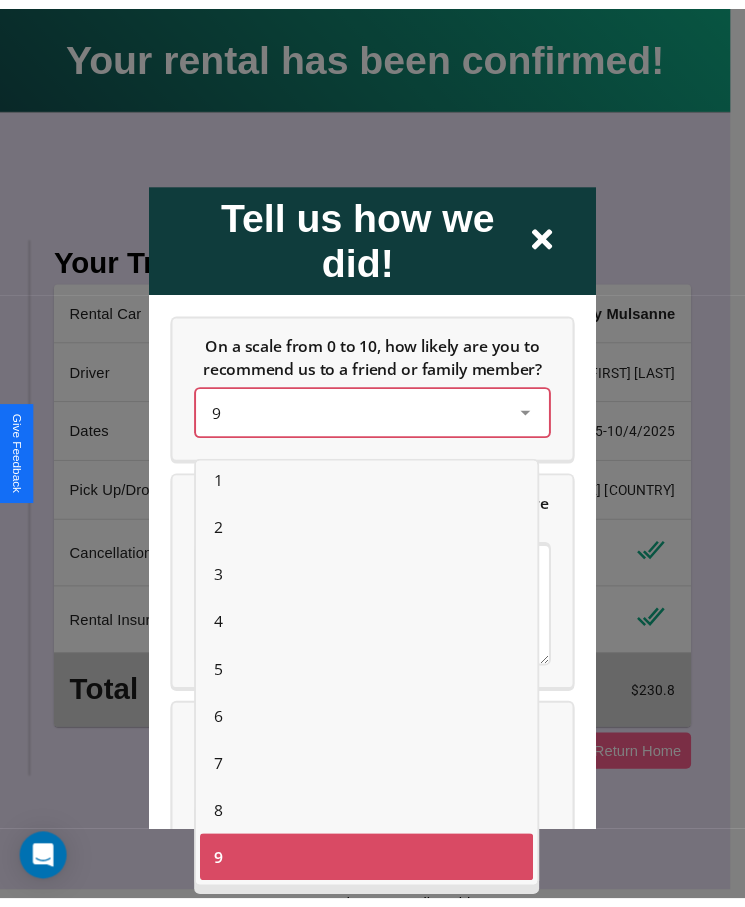 scroll, scrollTop: 12, scrollLeft: 0, axis: vertical 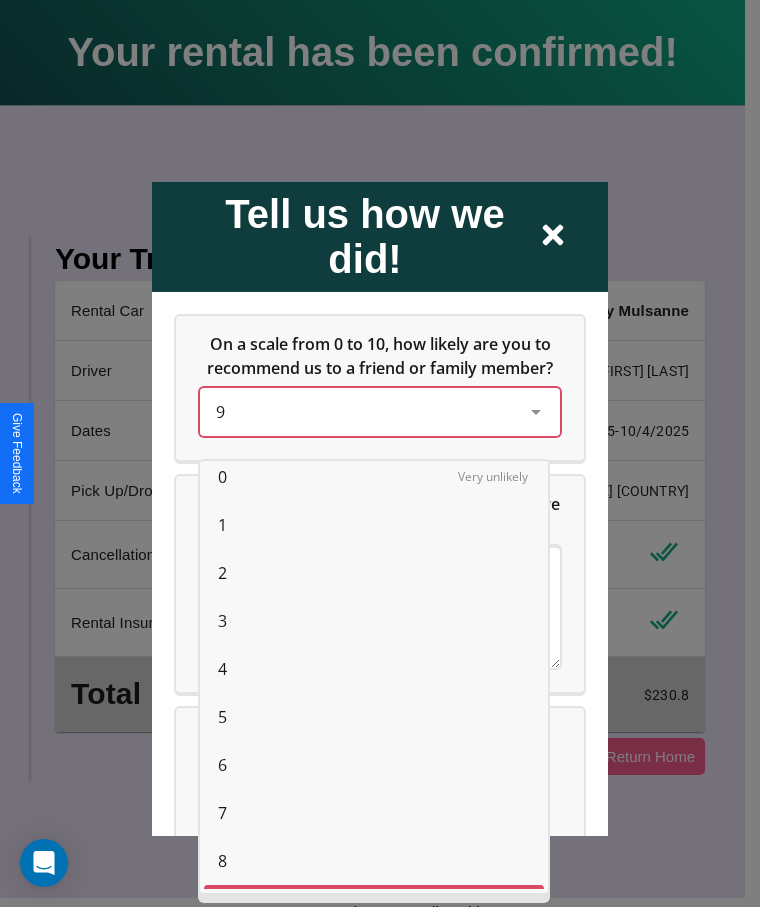 click on "0" at bounding box center [222, 477] 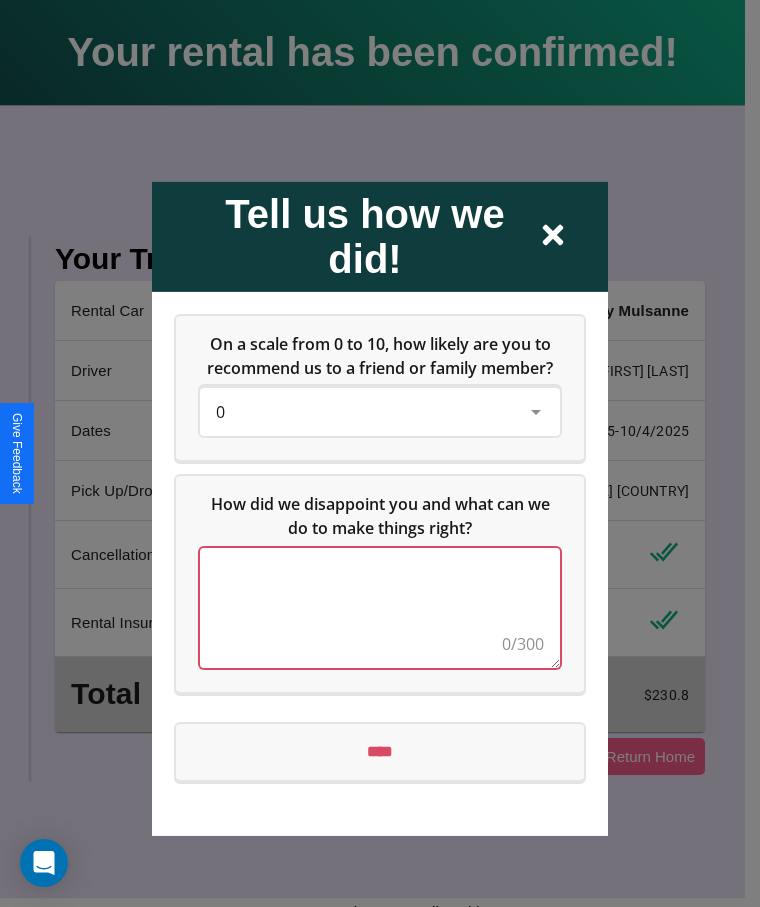 click at bounding box center (380, 607) 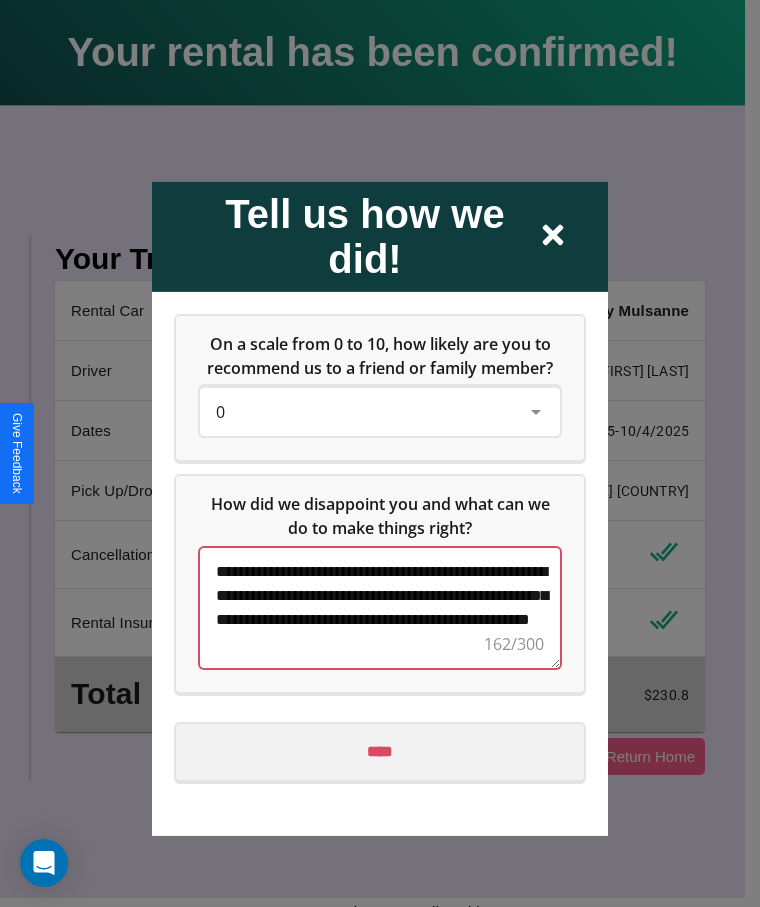 type on "**********" 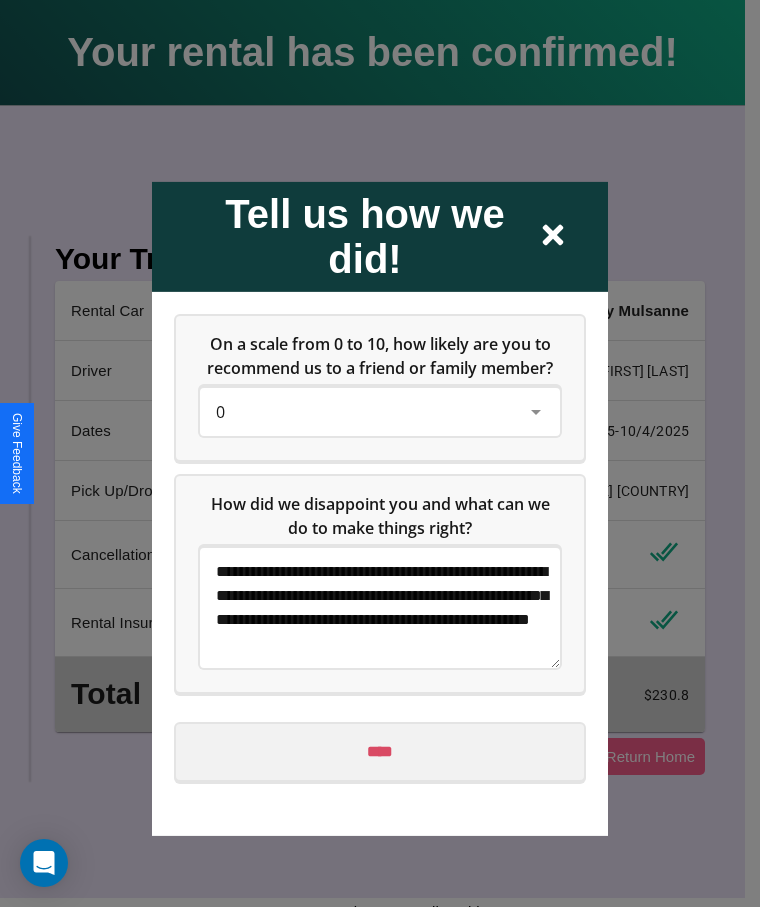 click on "****" at bounding box center [380, 751] 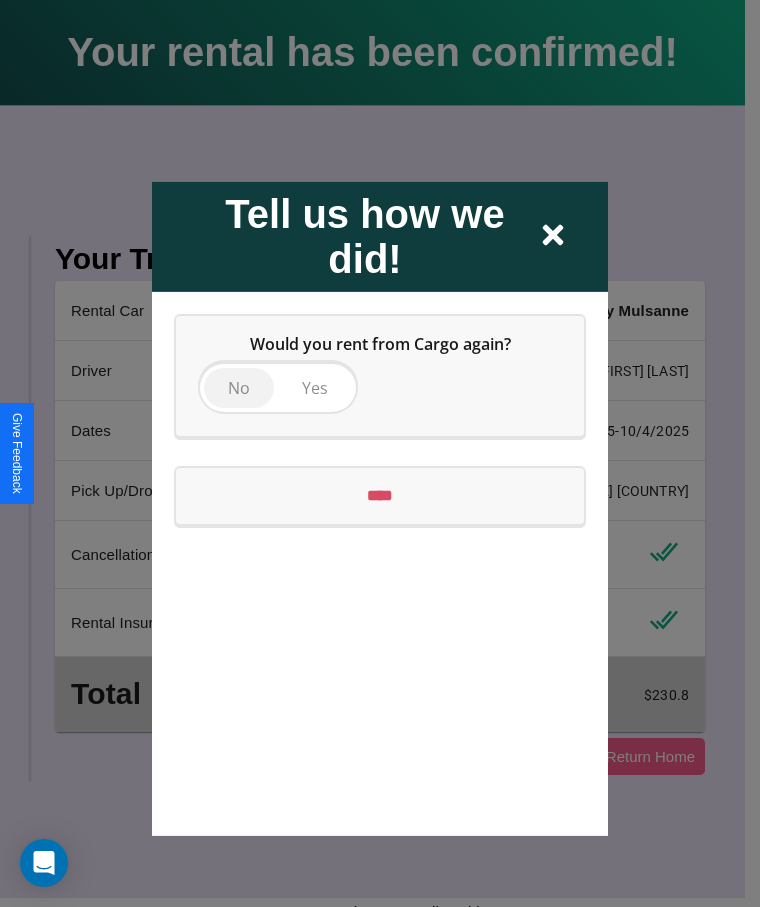 click on "No" at bounding box center [239, 387] 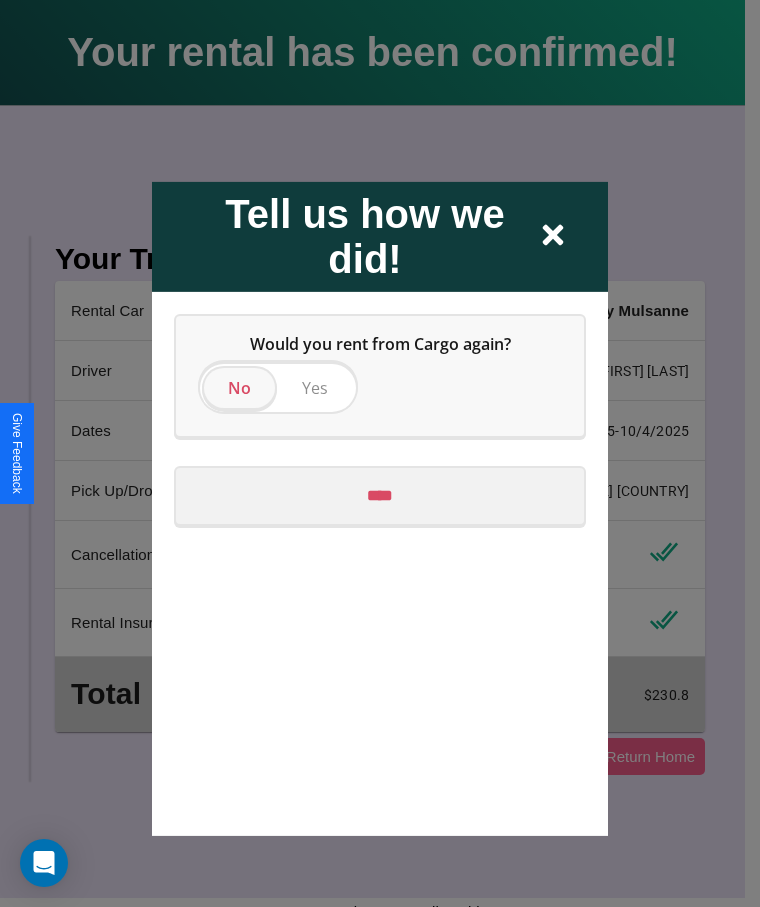 click on "****" at bounding box center (380, 495) 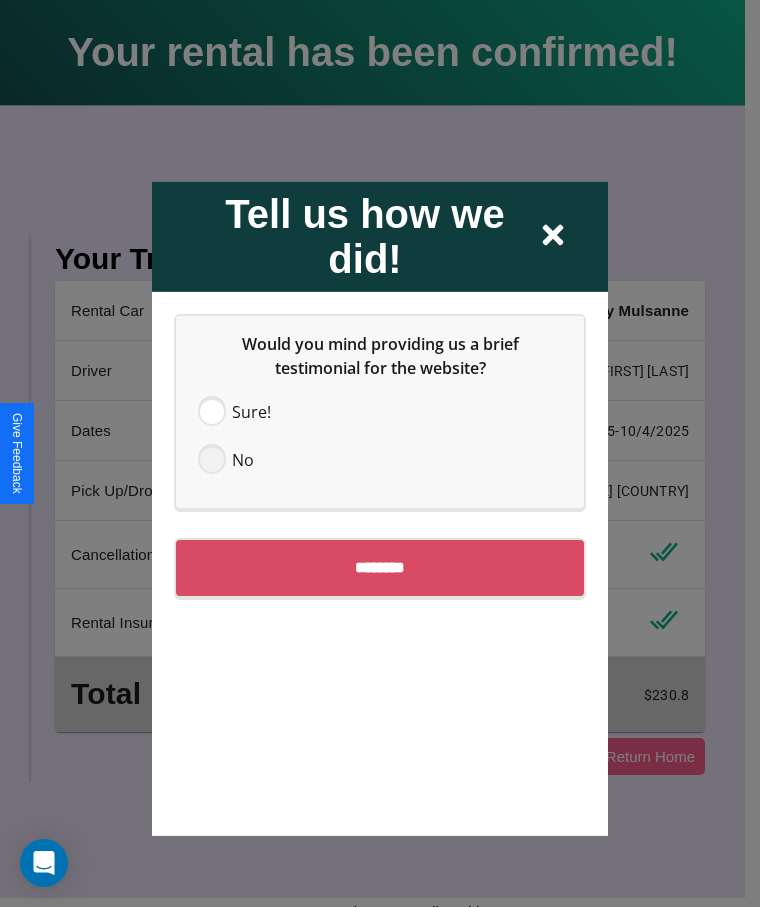 click at bounding box center [212, 459] 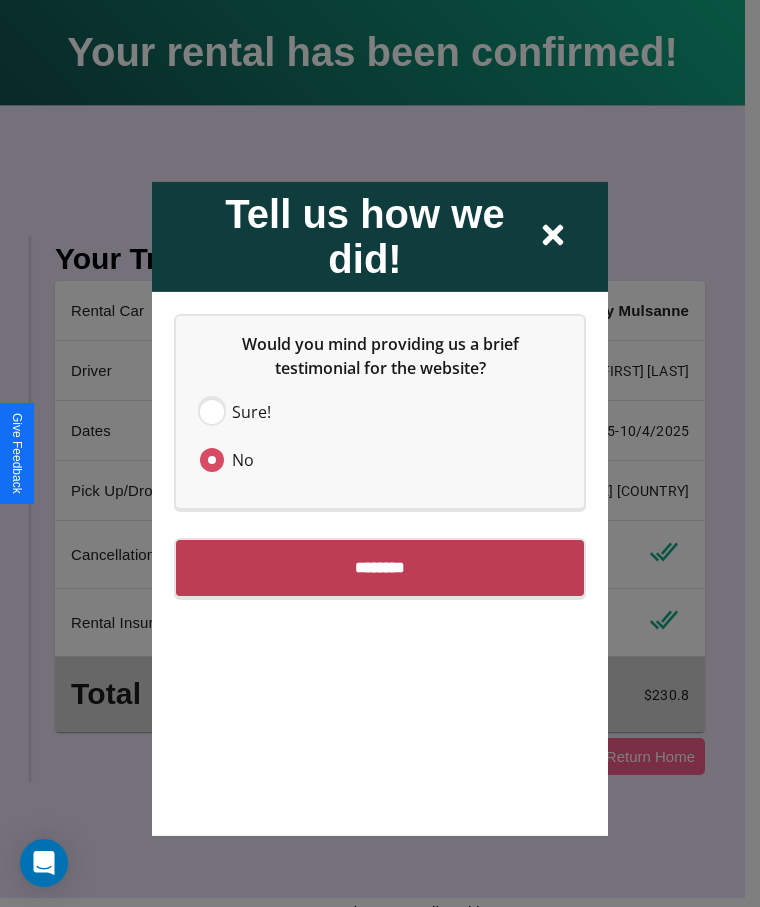 click on "********" at bounding box center [380, 567] 